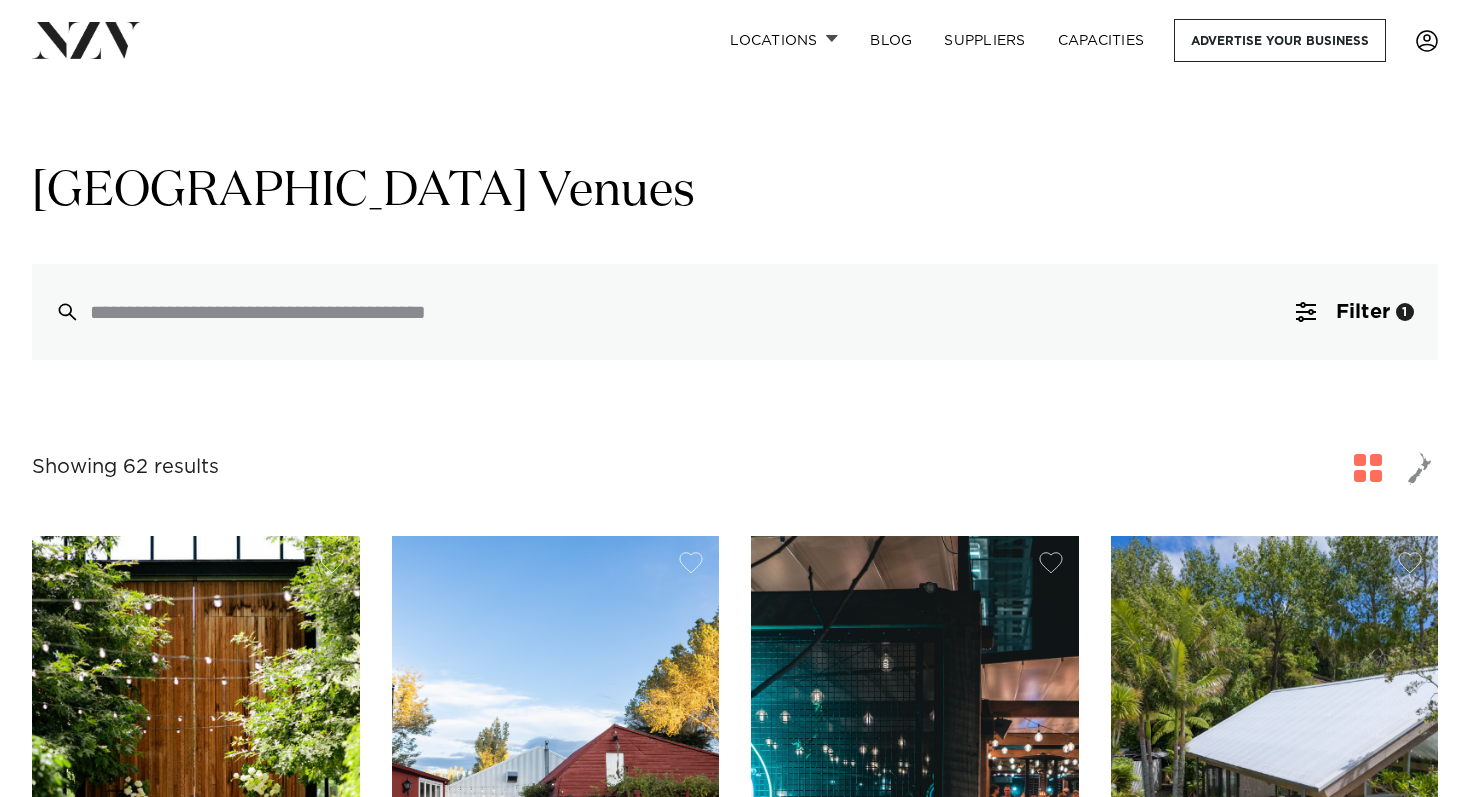 scroll, scrollTop: 0, scrollLeft: 0, axis: both 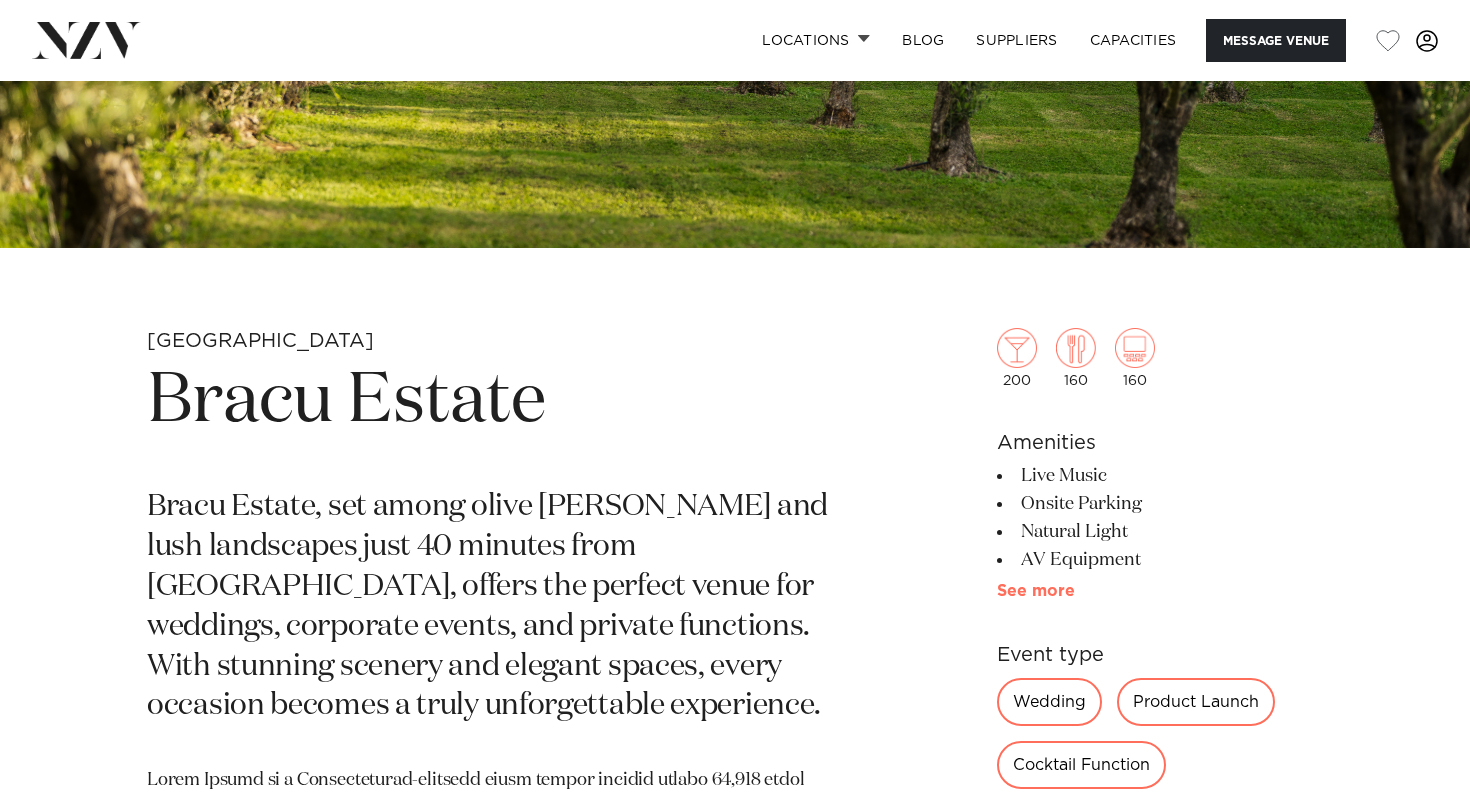 click on "See more" at bounding box center (1075, 591) 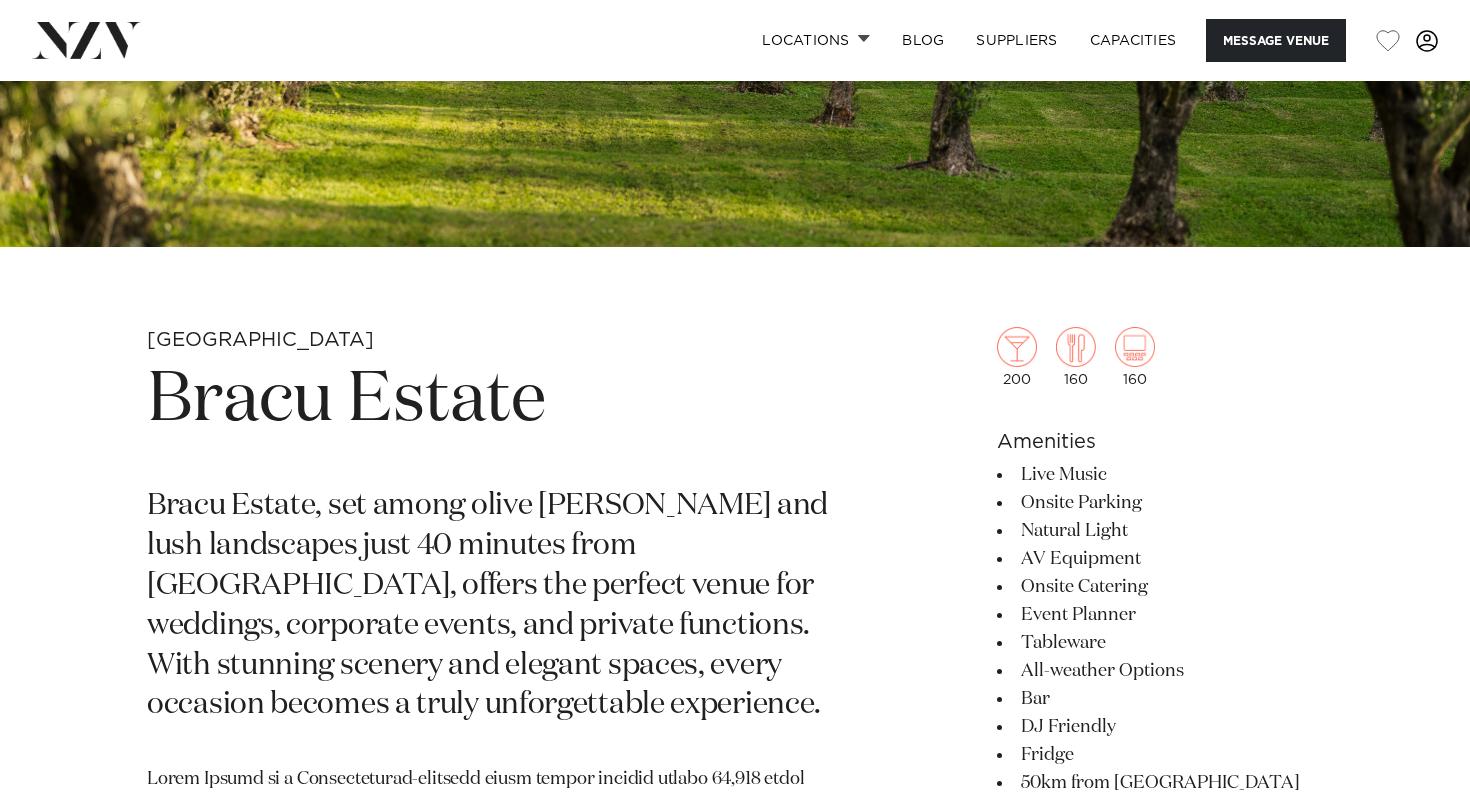 scroll, scrollTop: 38, scrollLeft: 0, axis: vertical 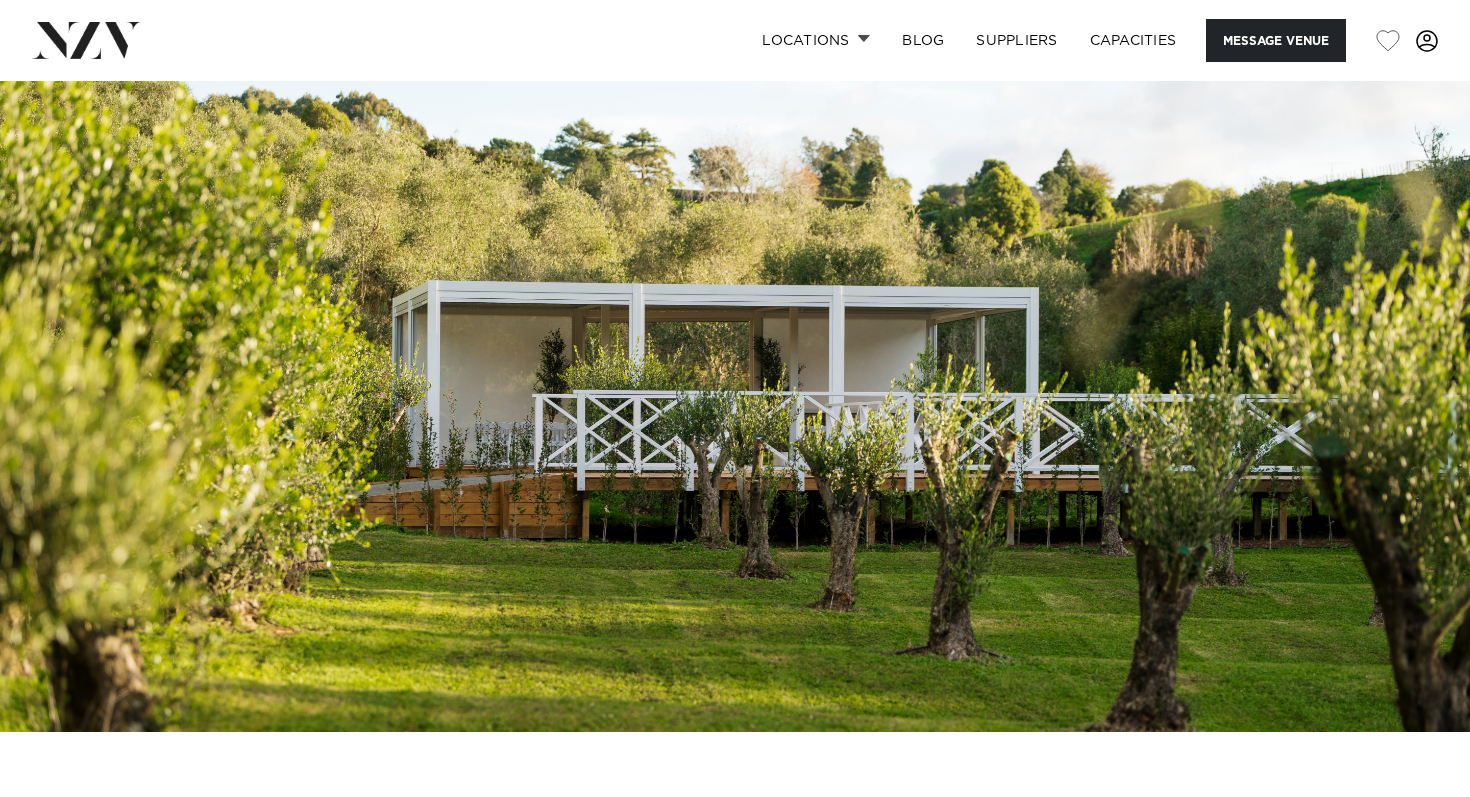 click at bounding box center (735, 387) 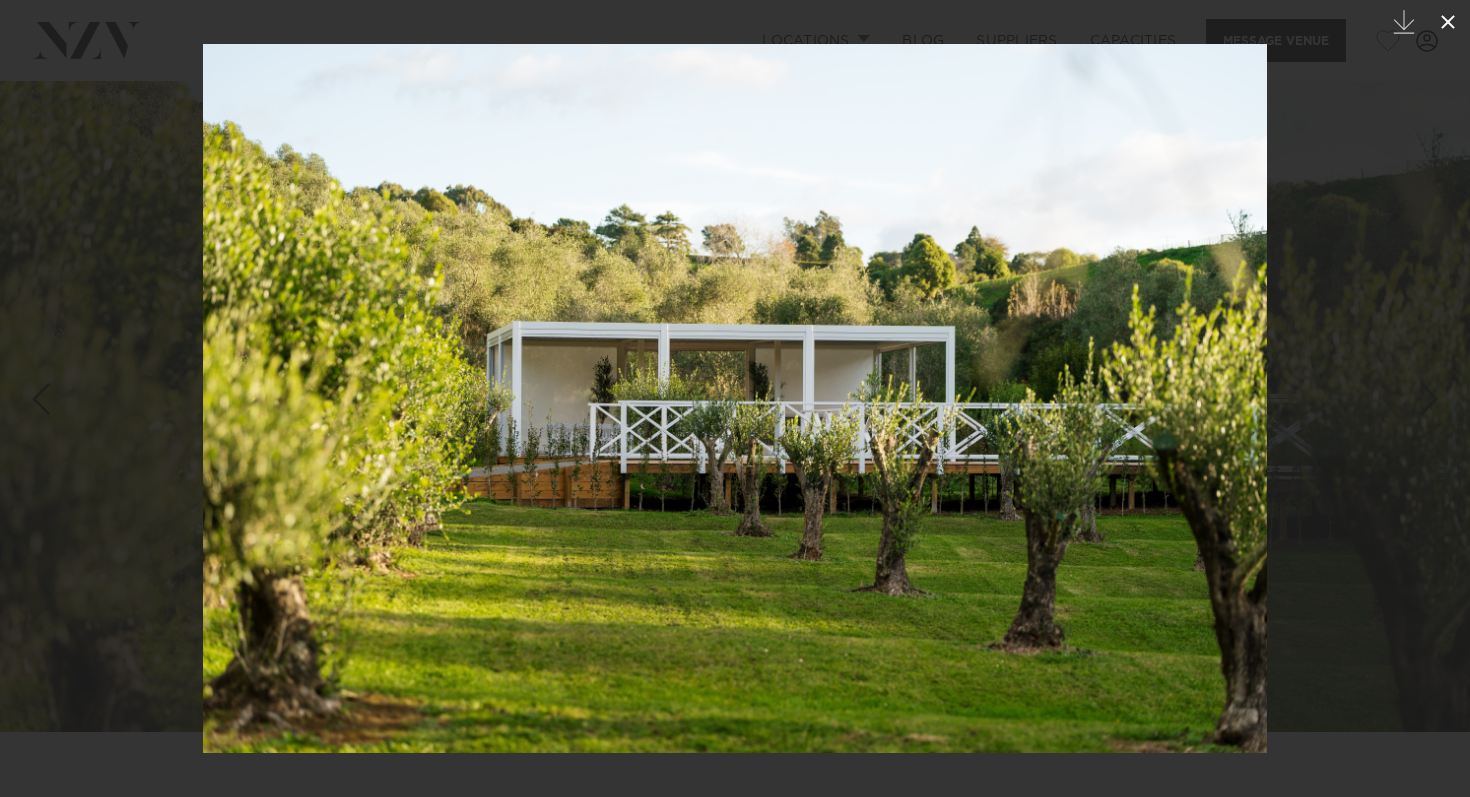 click 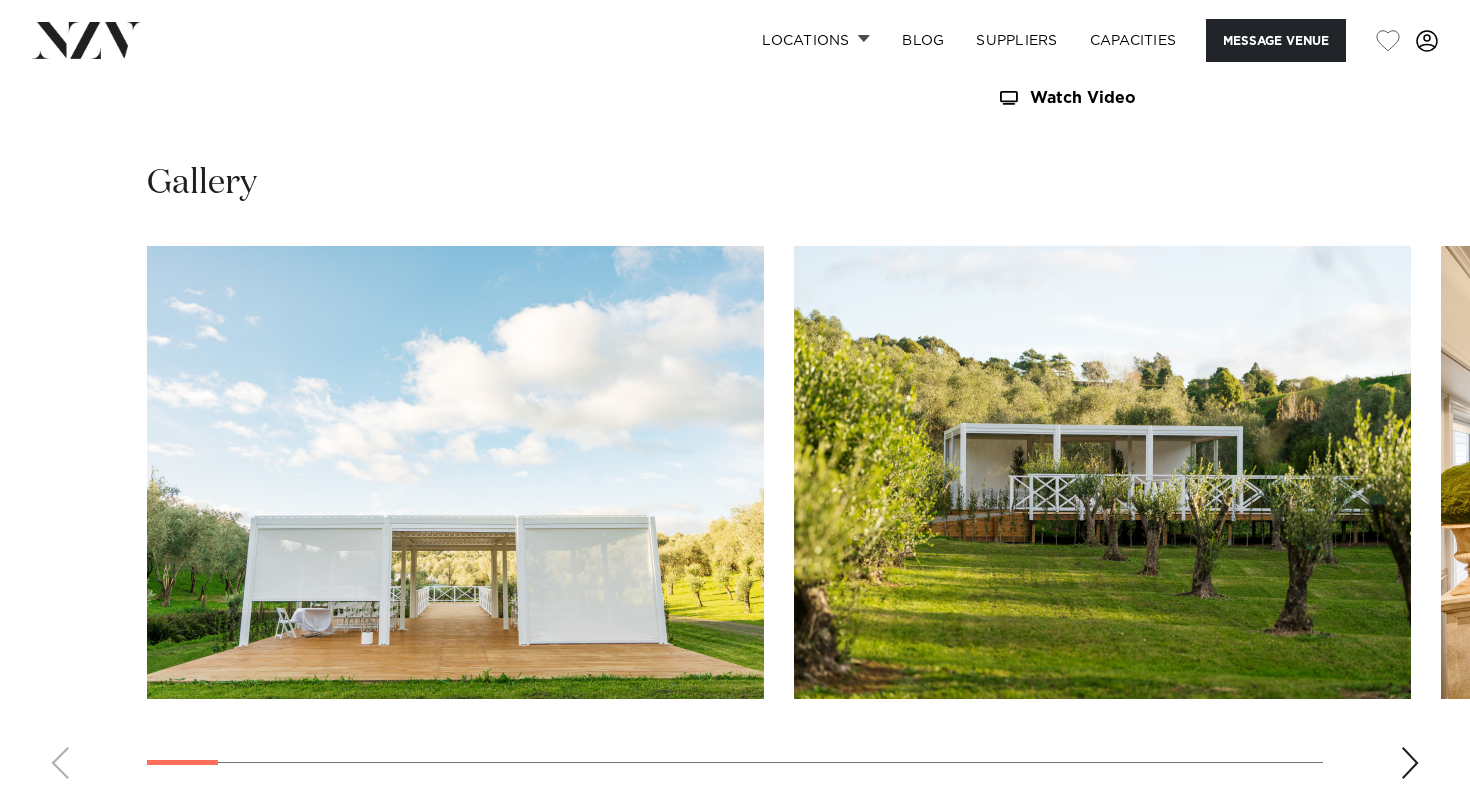 scroll, scrollTop: 2444, scrollLeft: 0, axis: vertical 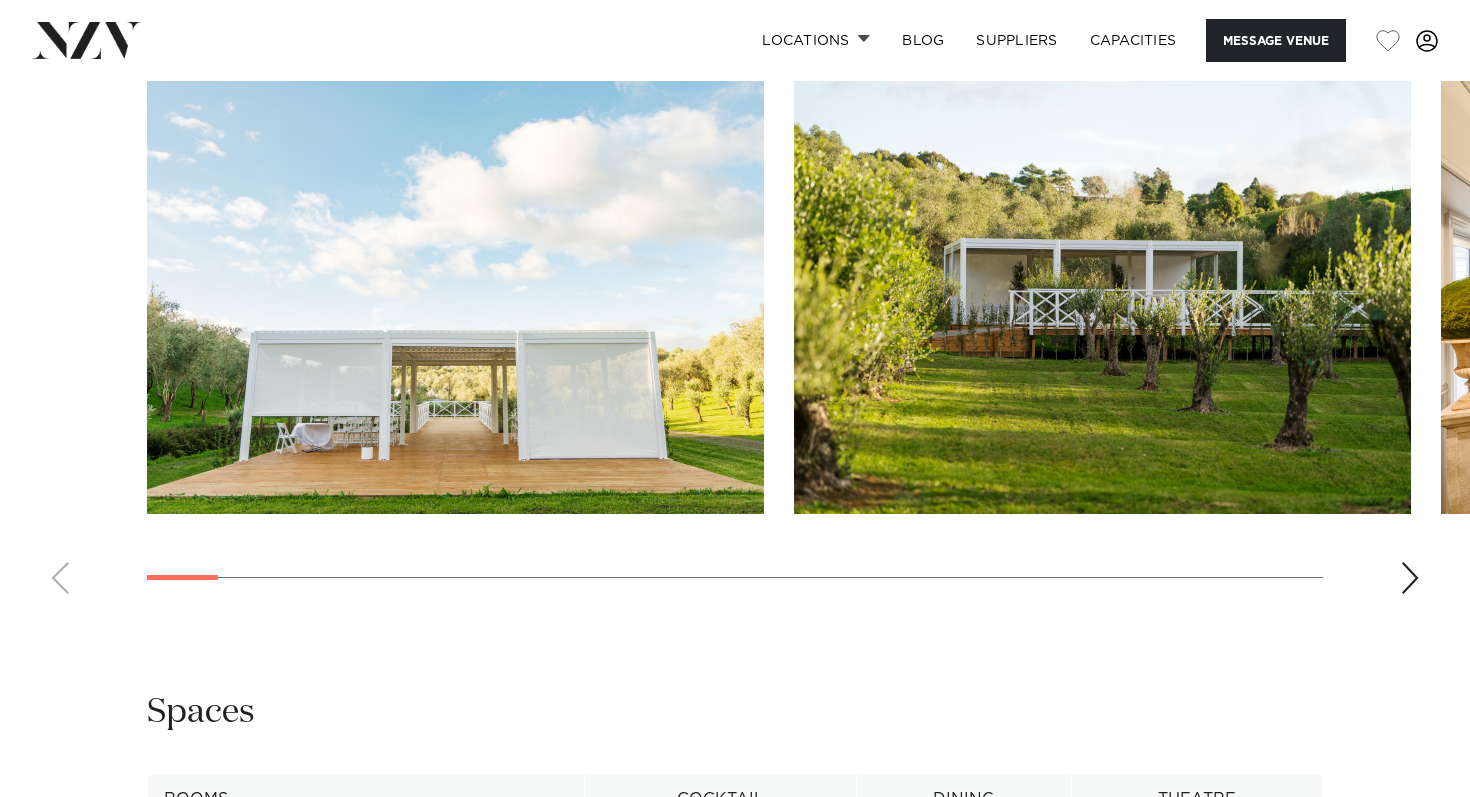click at bounding box center (455, 287) 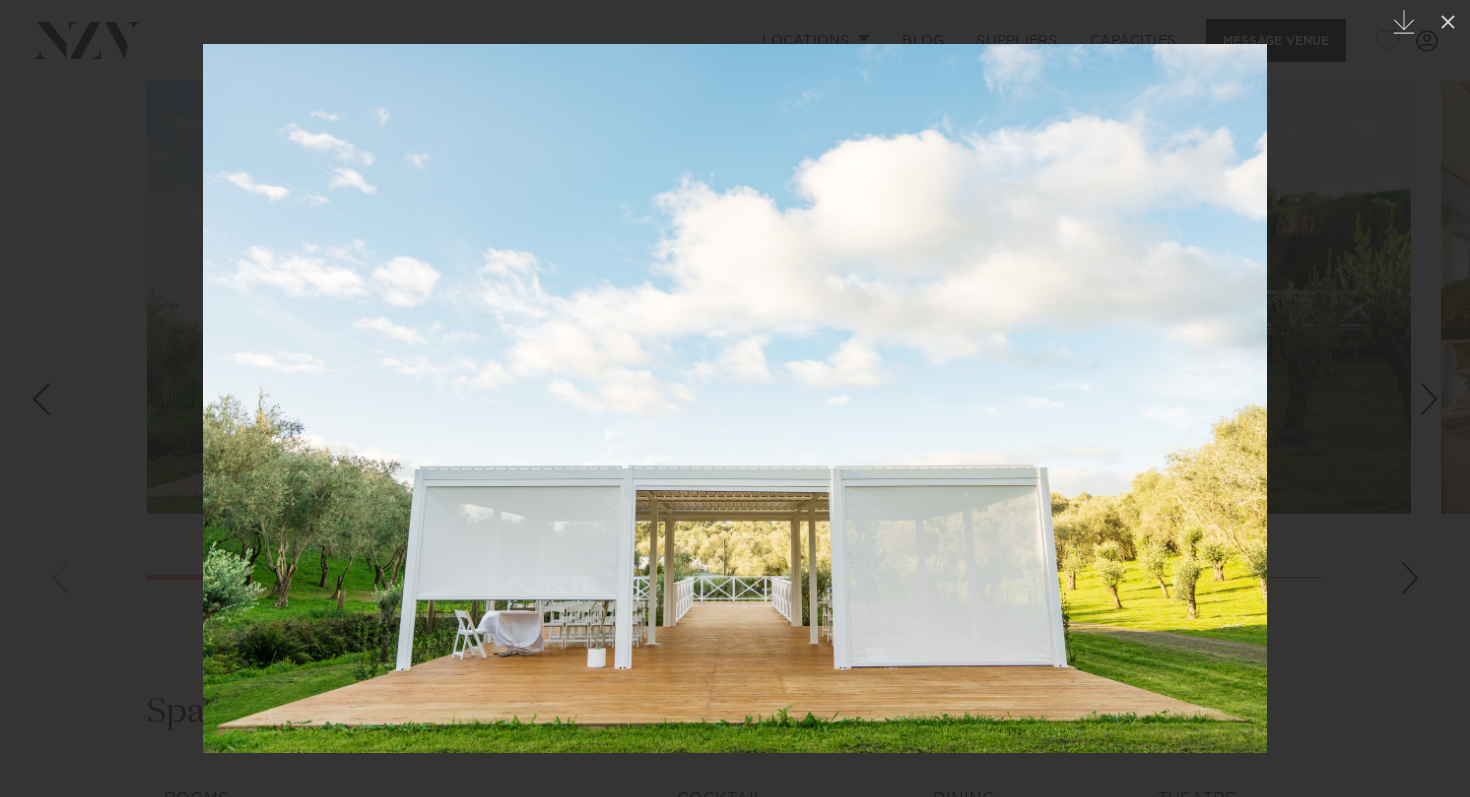 click at bounding box center [735, 398] 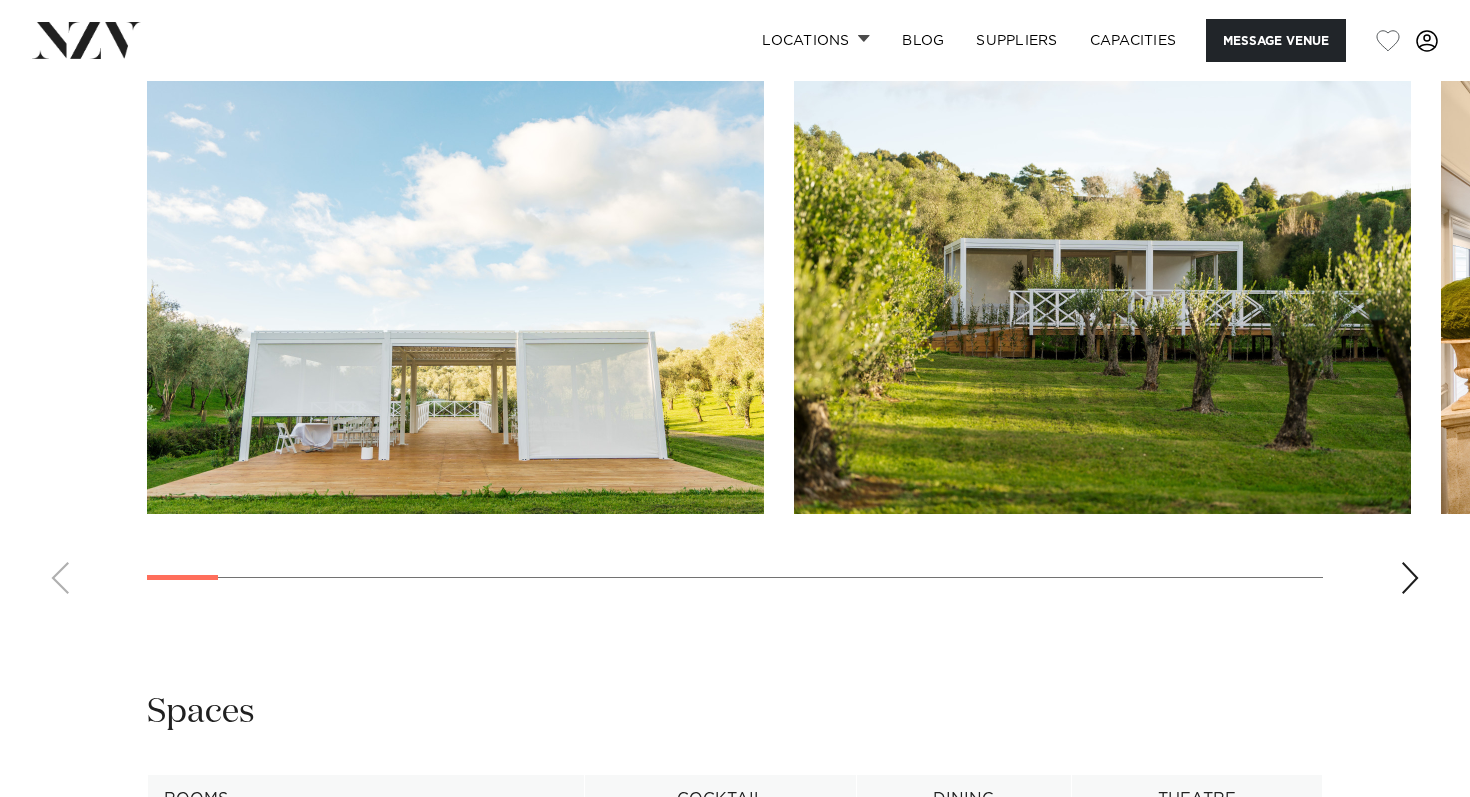 click at bounding box center [735, 335] 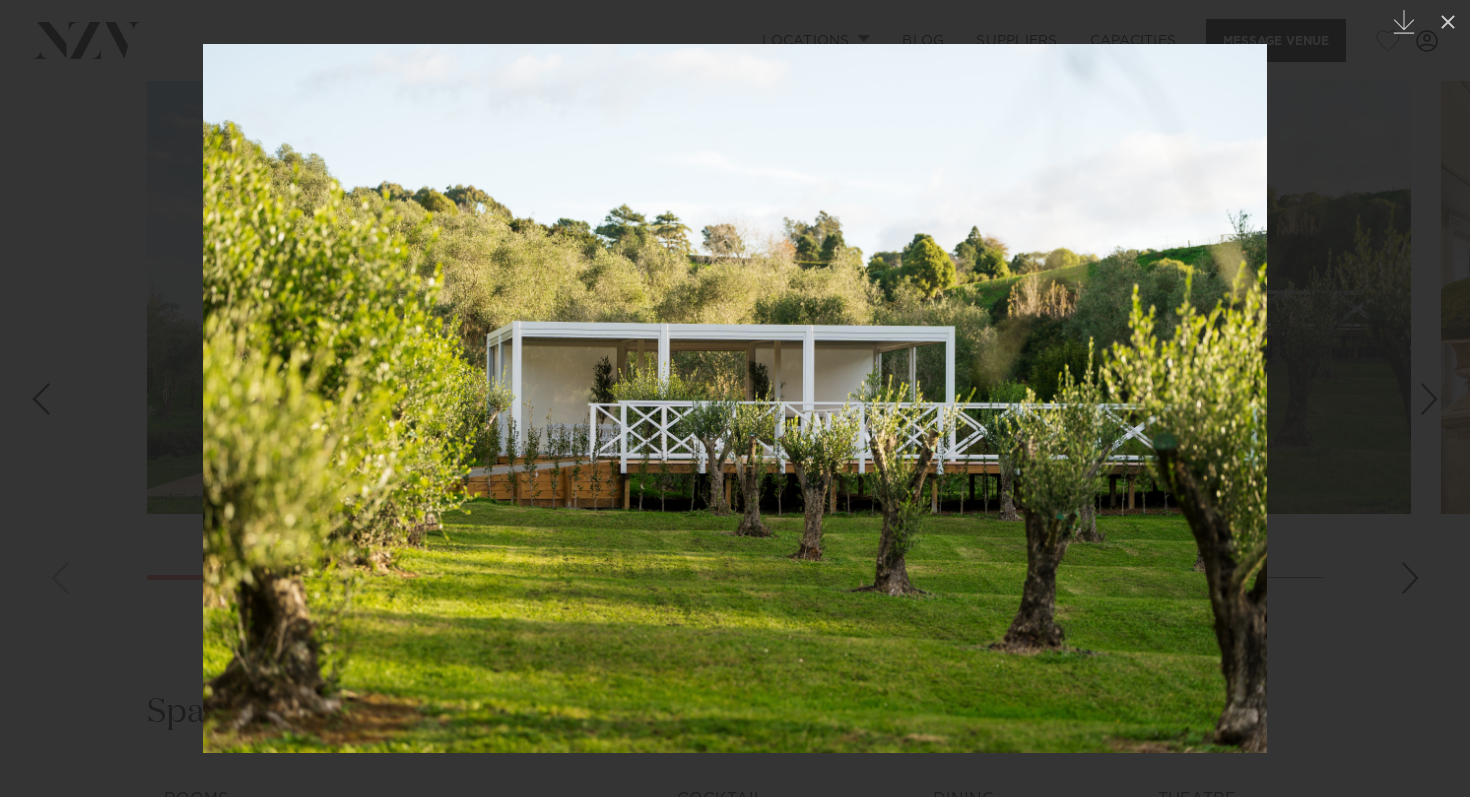 click at bounding box center (735, 398) 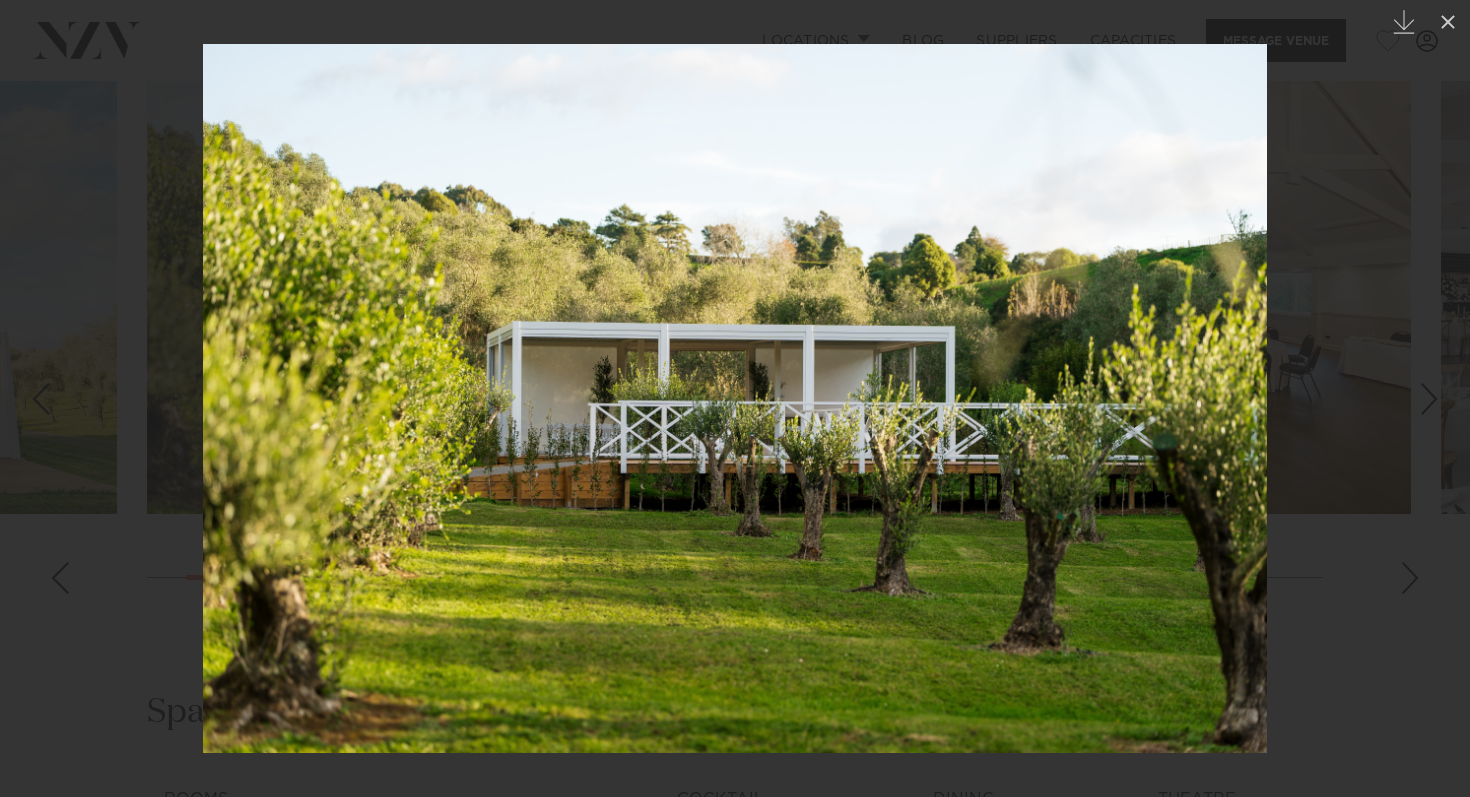 click at bounding box center (735, 398) 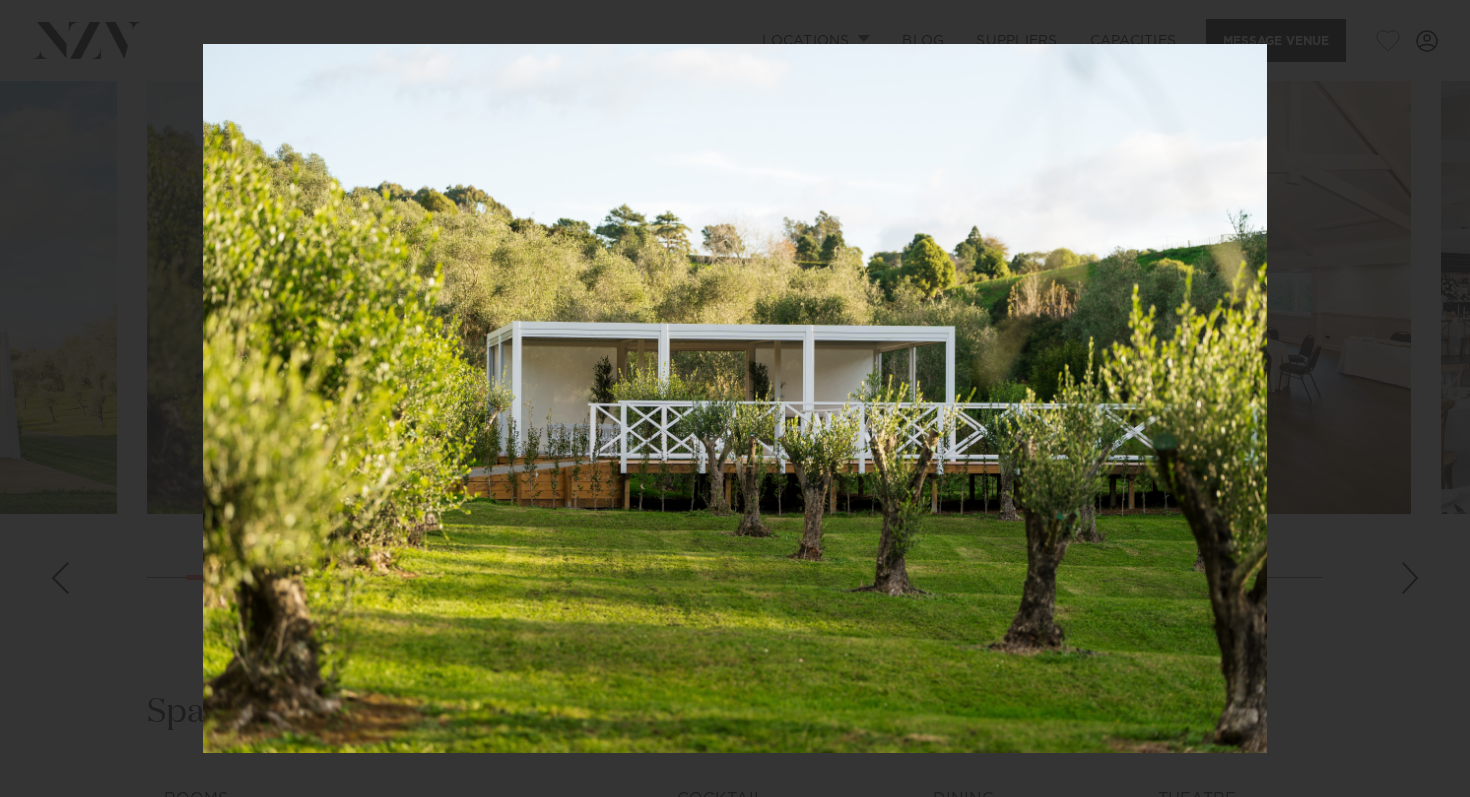click at bounding box center [735, 398] 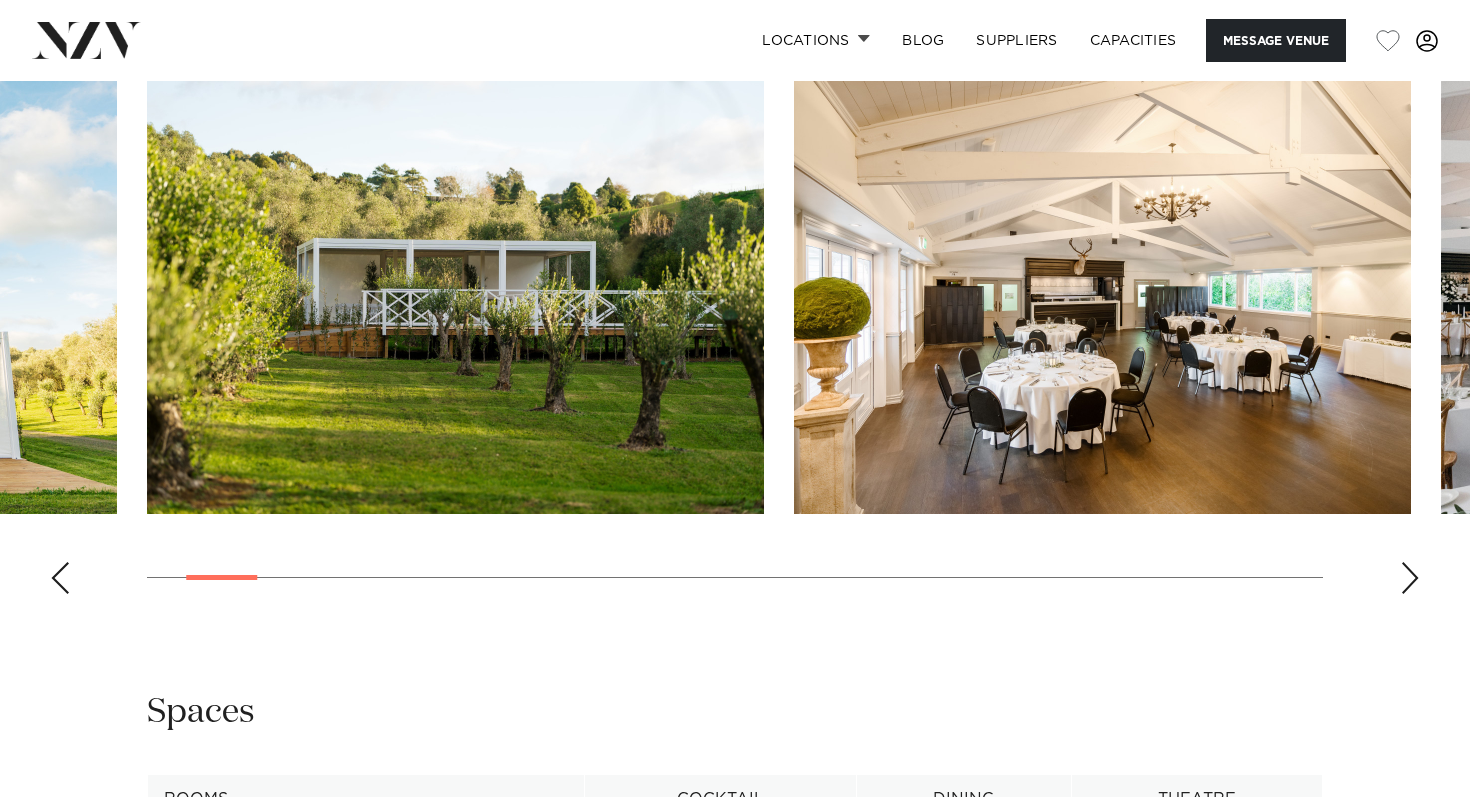 click at bounding box center (1410, 578) 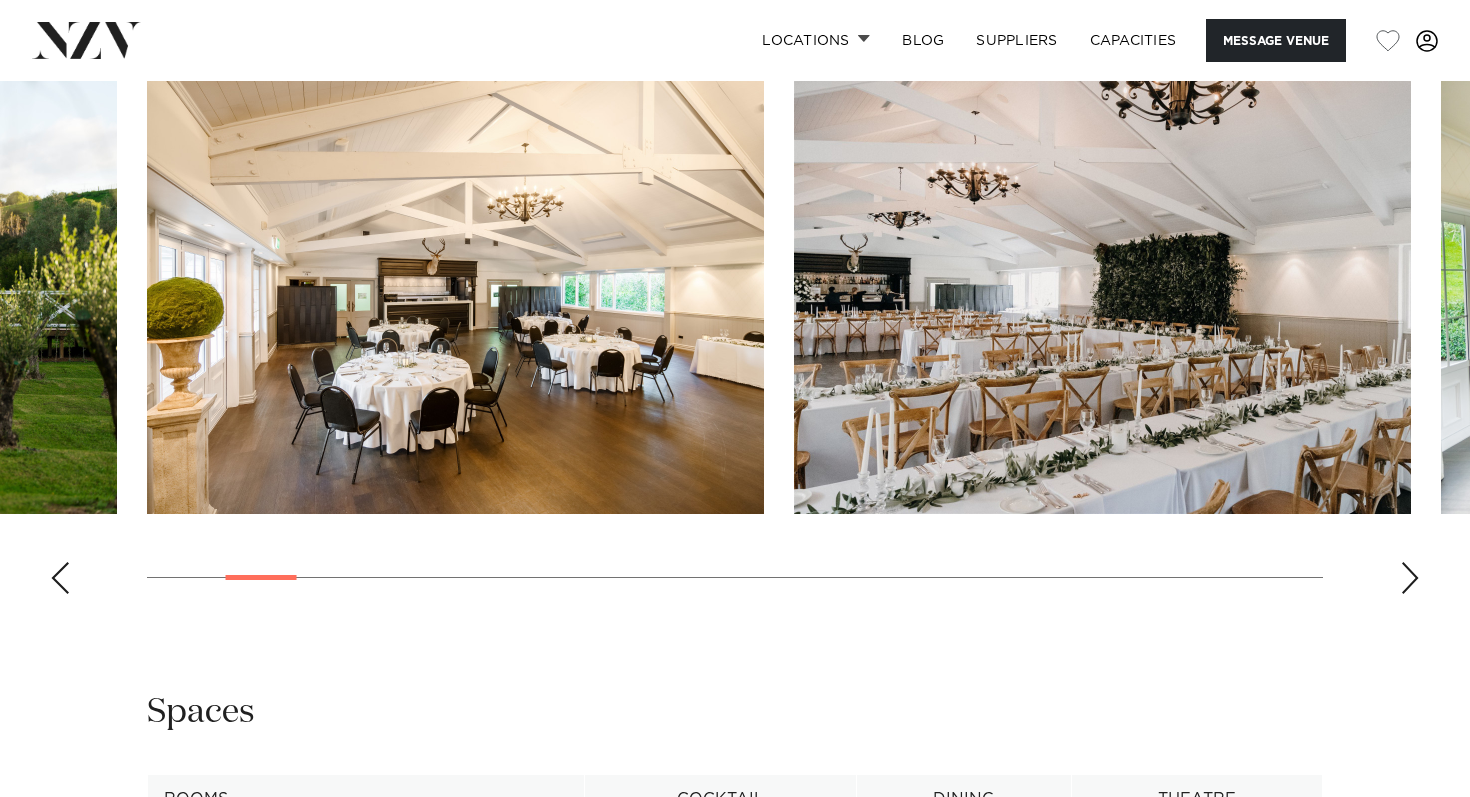 click at bounding box center (1410, 578) 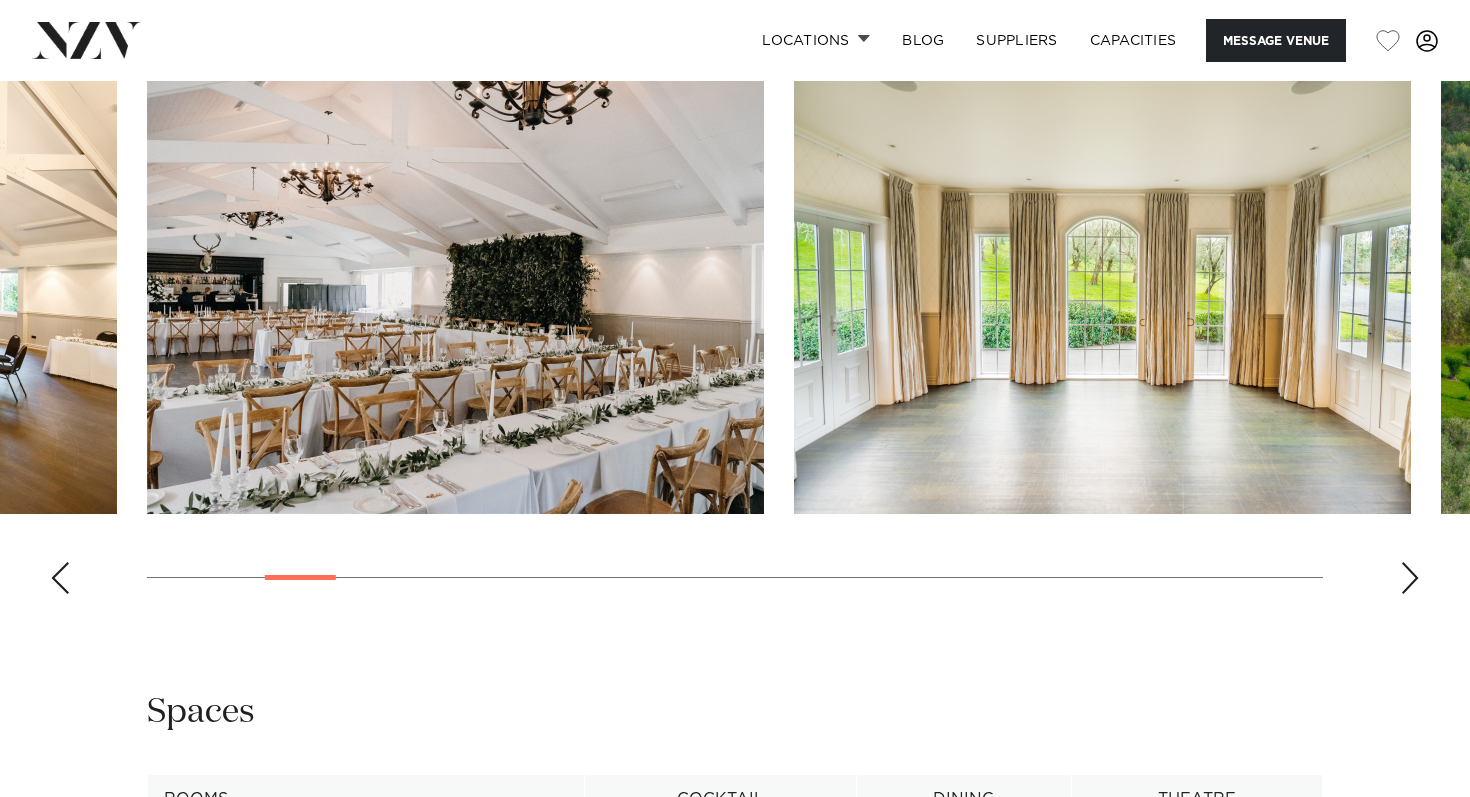 click at bounding box center (1410, 578) 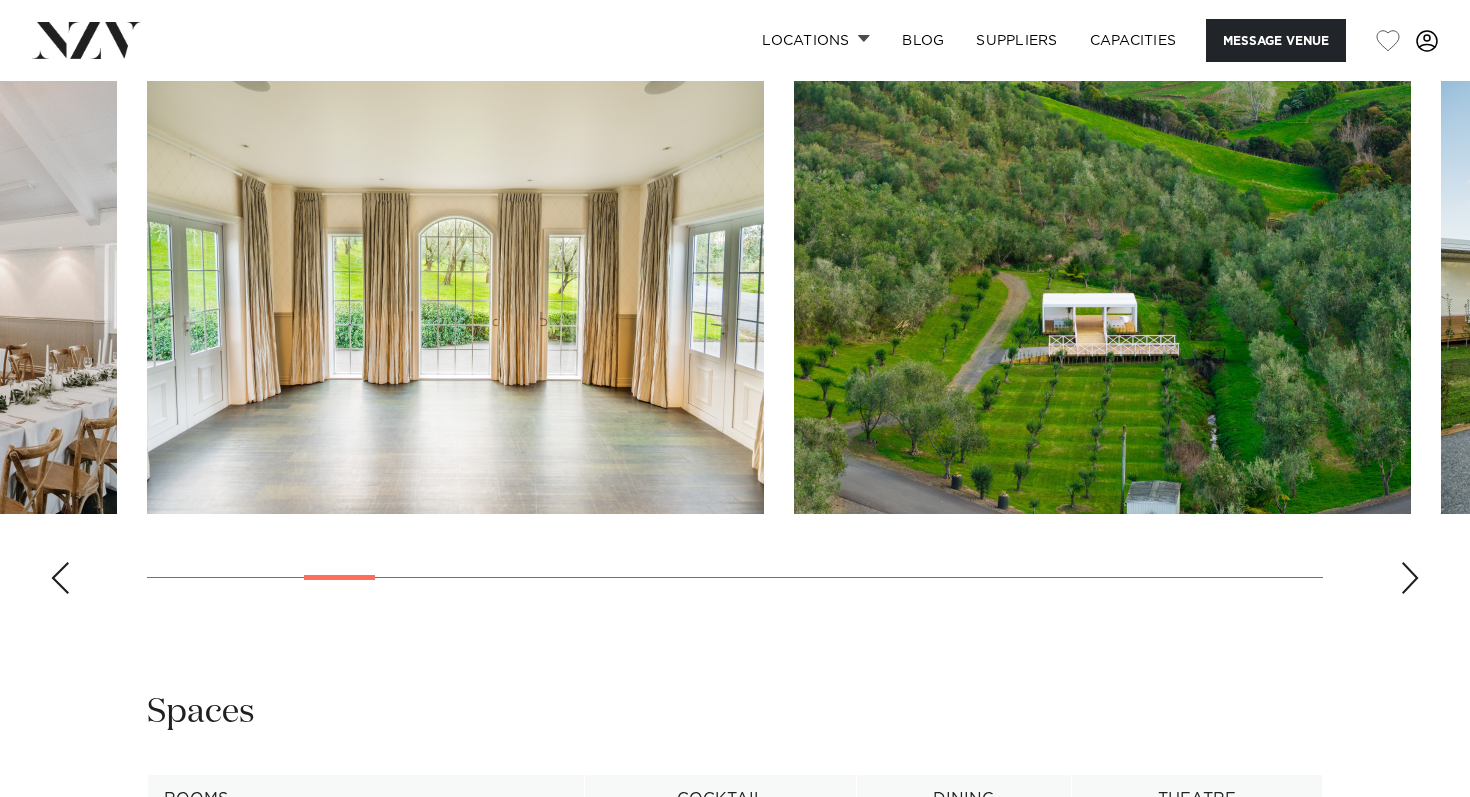 click at bounding box center [1410, 578] 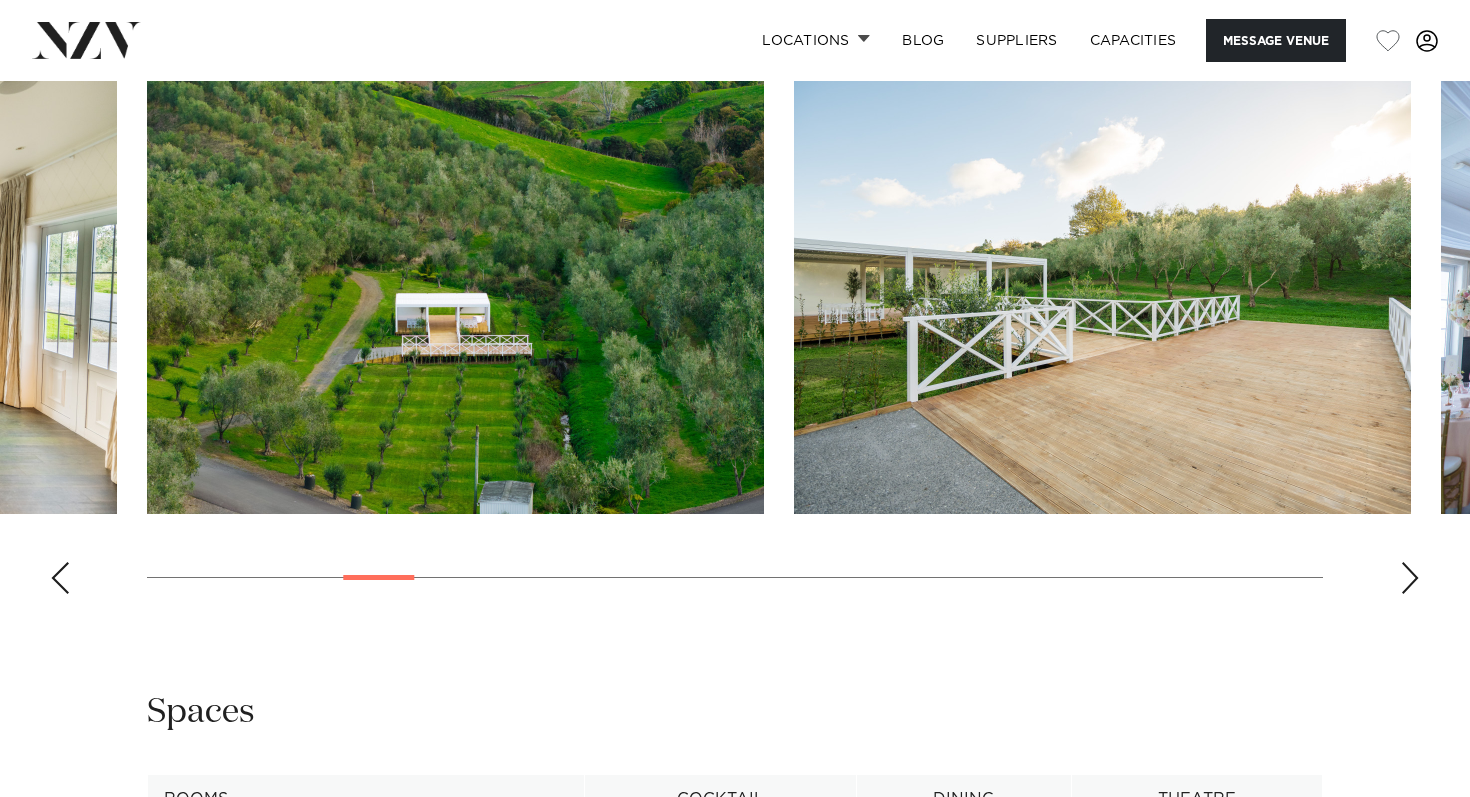 click at bounding box center (1410, 578) 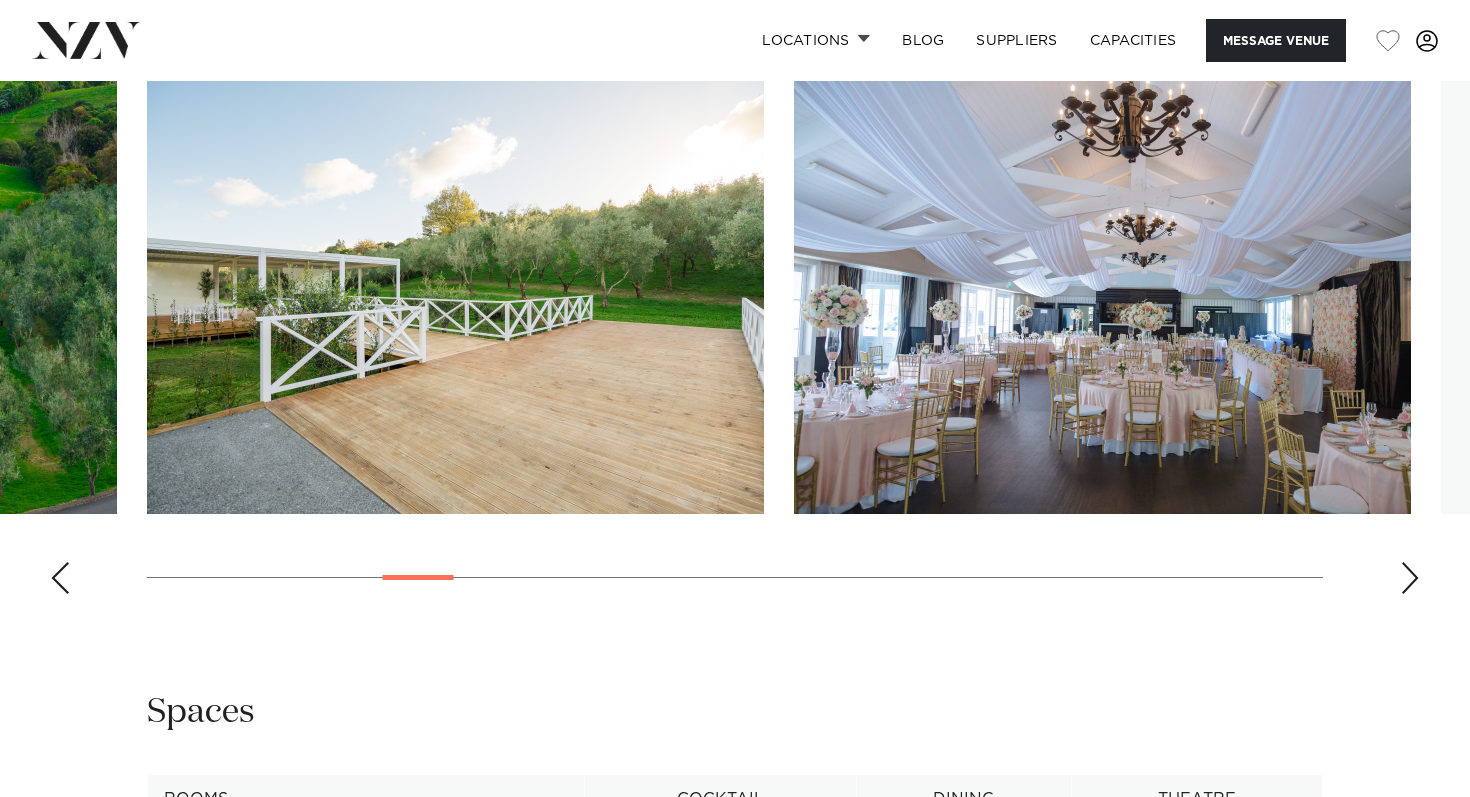 click at bounding box center (1410, 578) 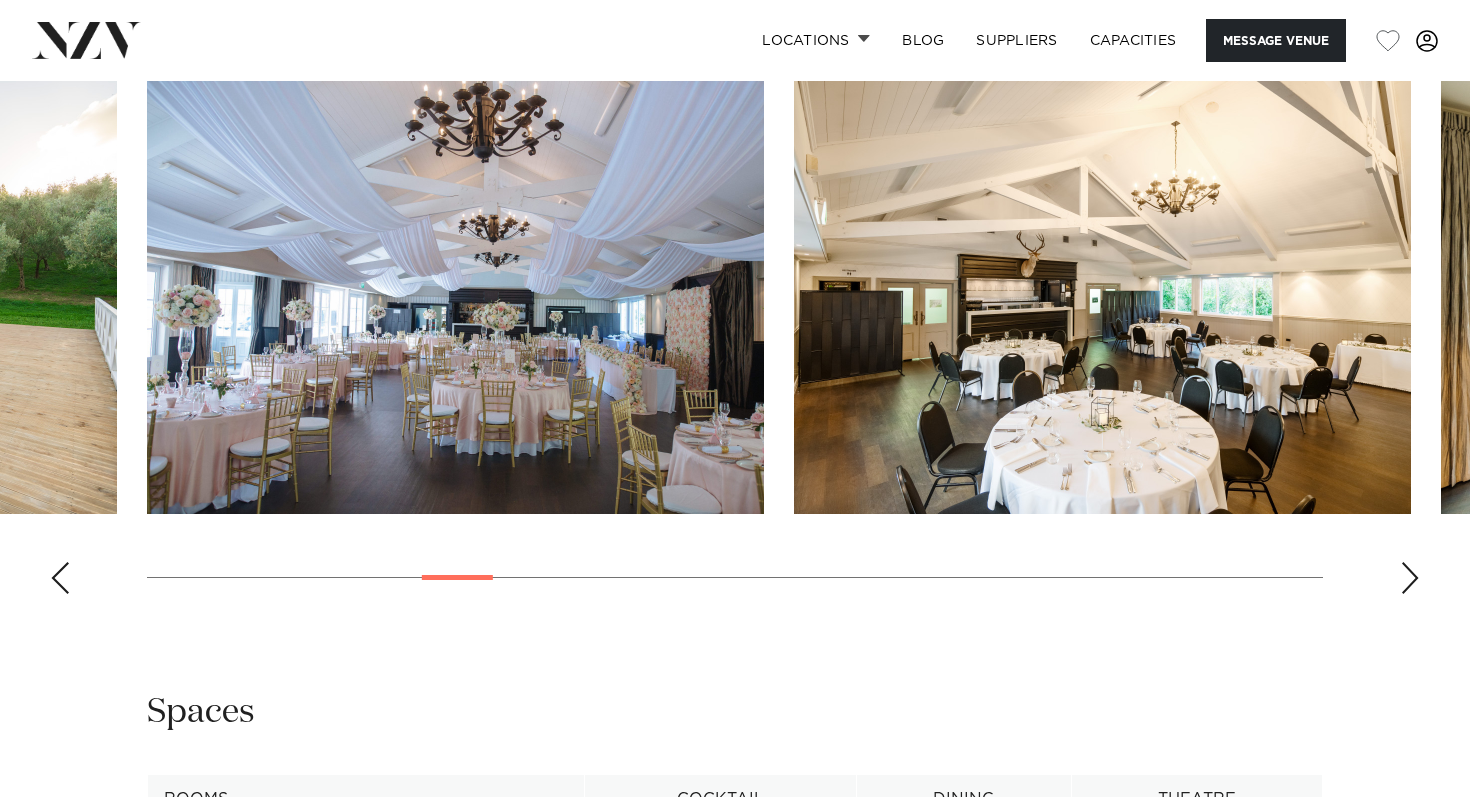 click at bounding box center [1410, 578] 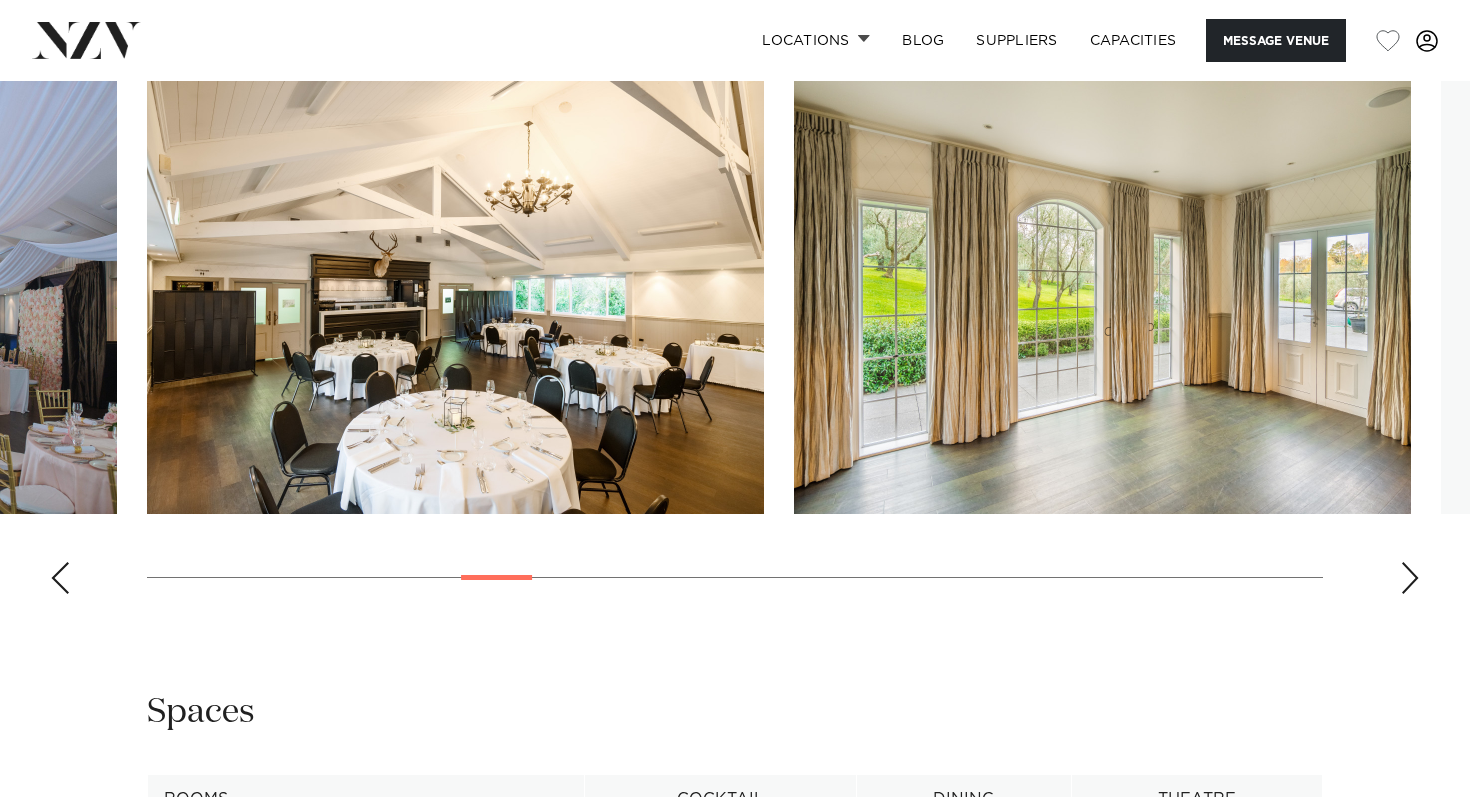 click at bounding box center (1410, 578) 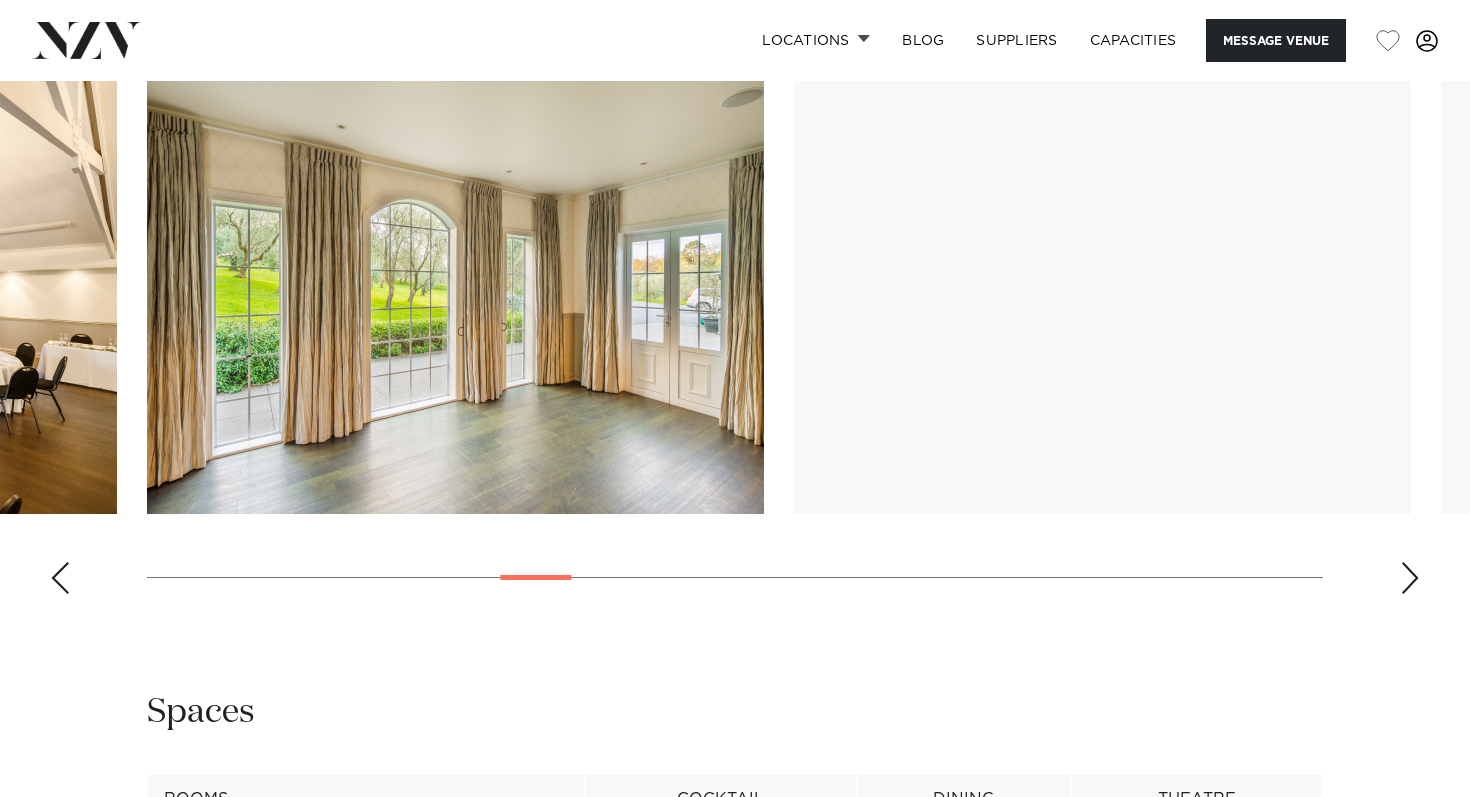 click at bounding box center (1410, 578) 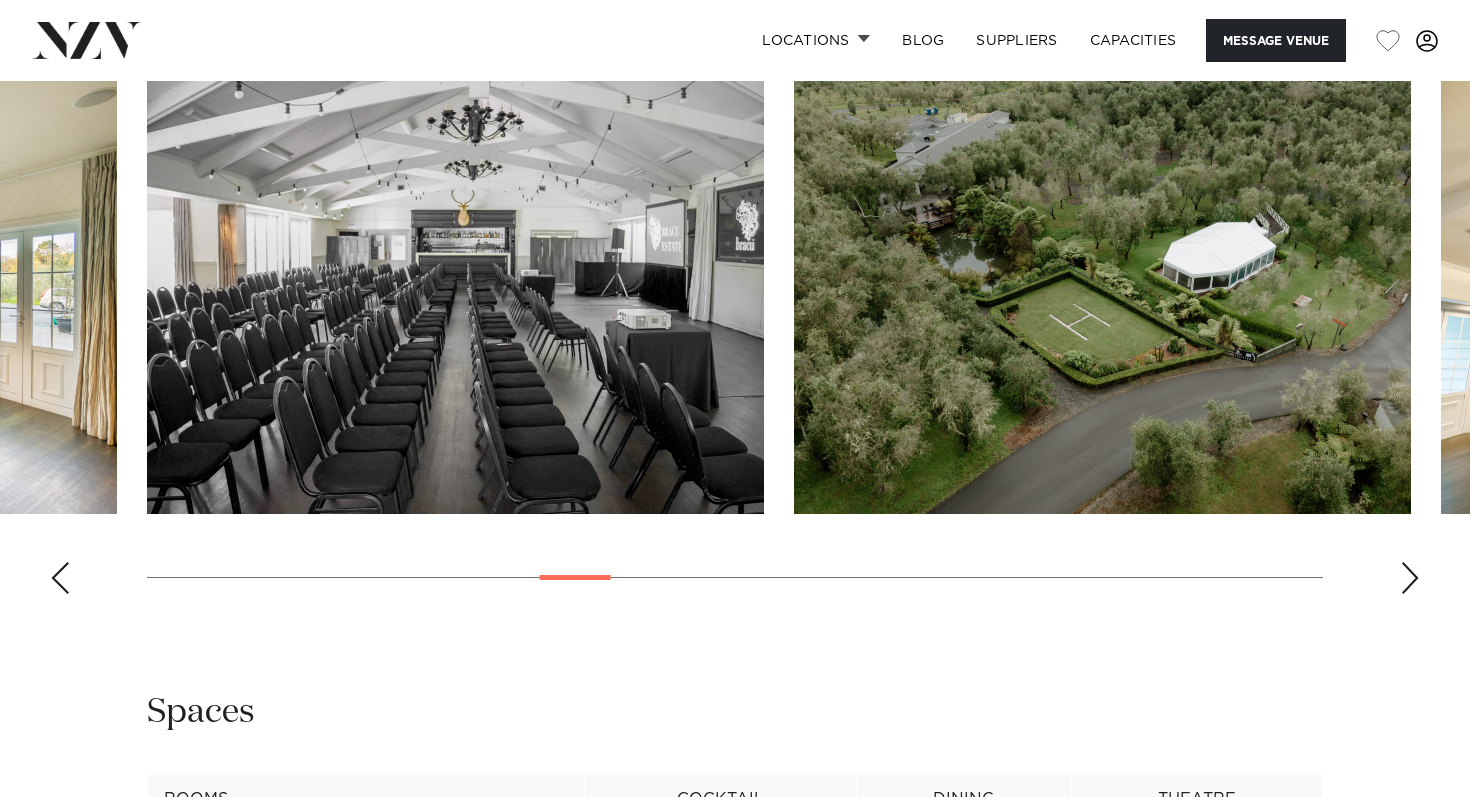 click at bounding box center (1410, 578) 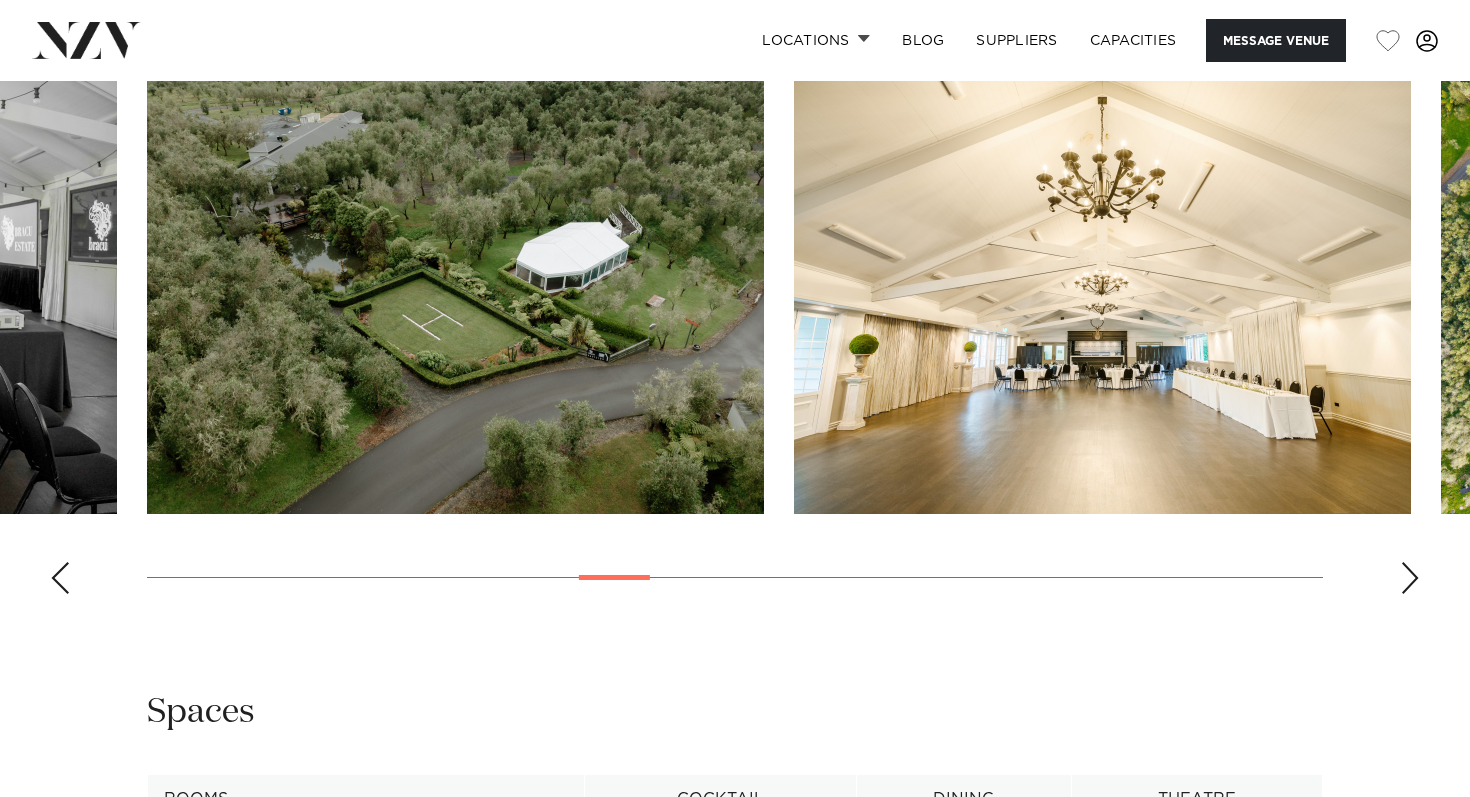 click at bounding box center [1410, 578] 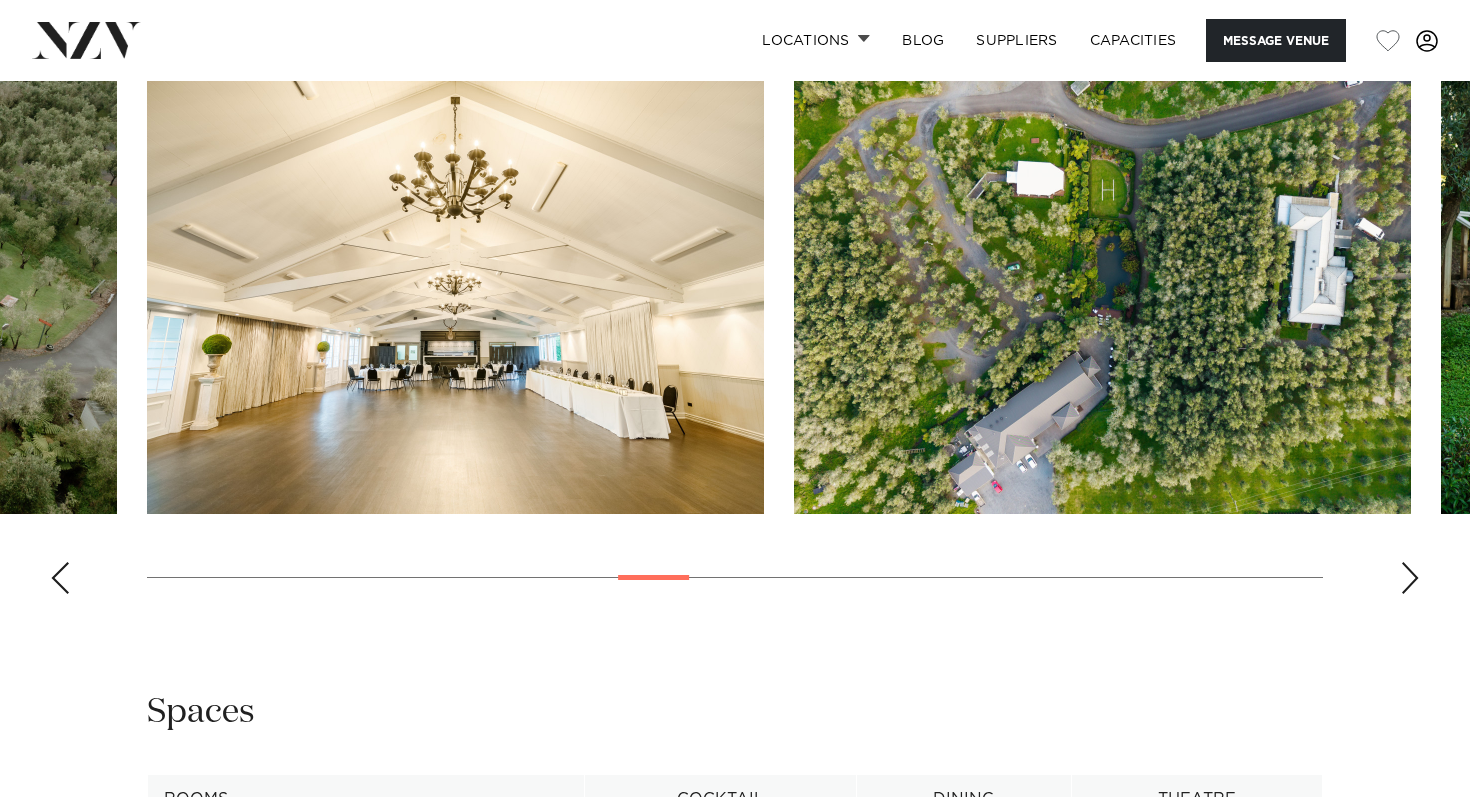 click at bounding box center (1410, 578) 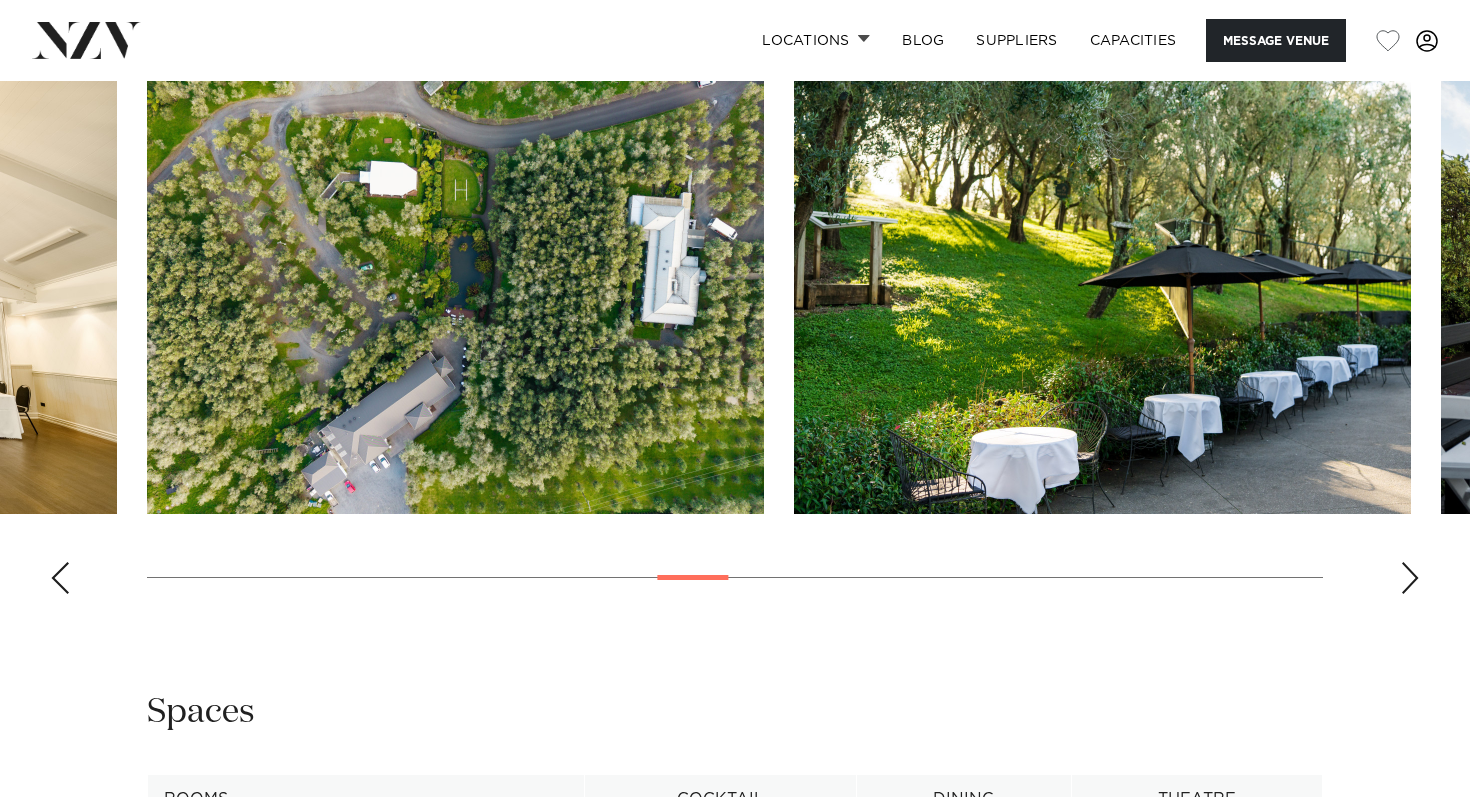 click at bounding box center [1410, 578] 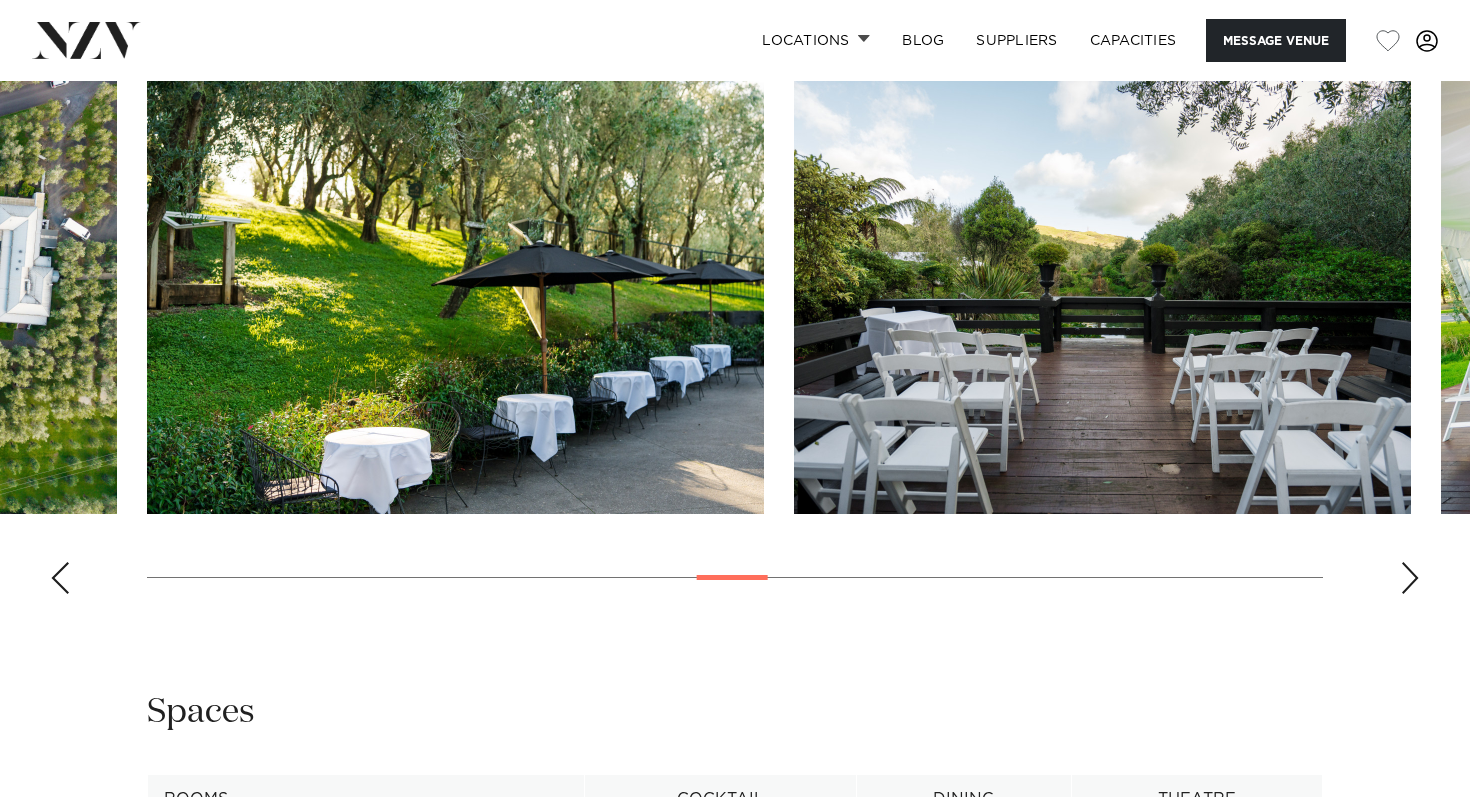 click at bounding box center (1410, 578) 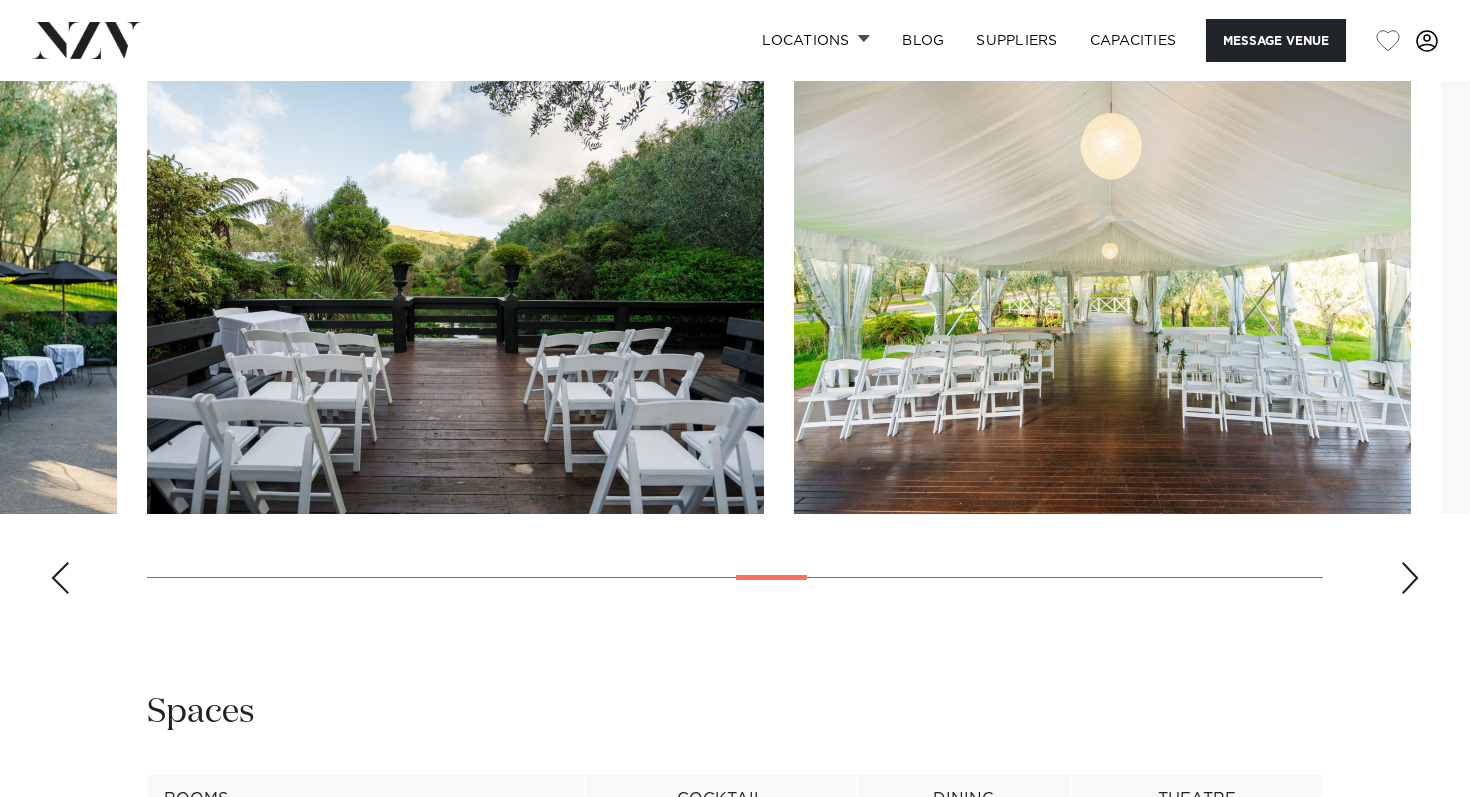 click at bounding box center (1410, 578) 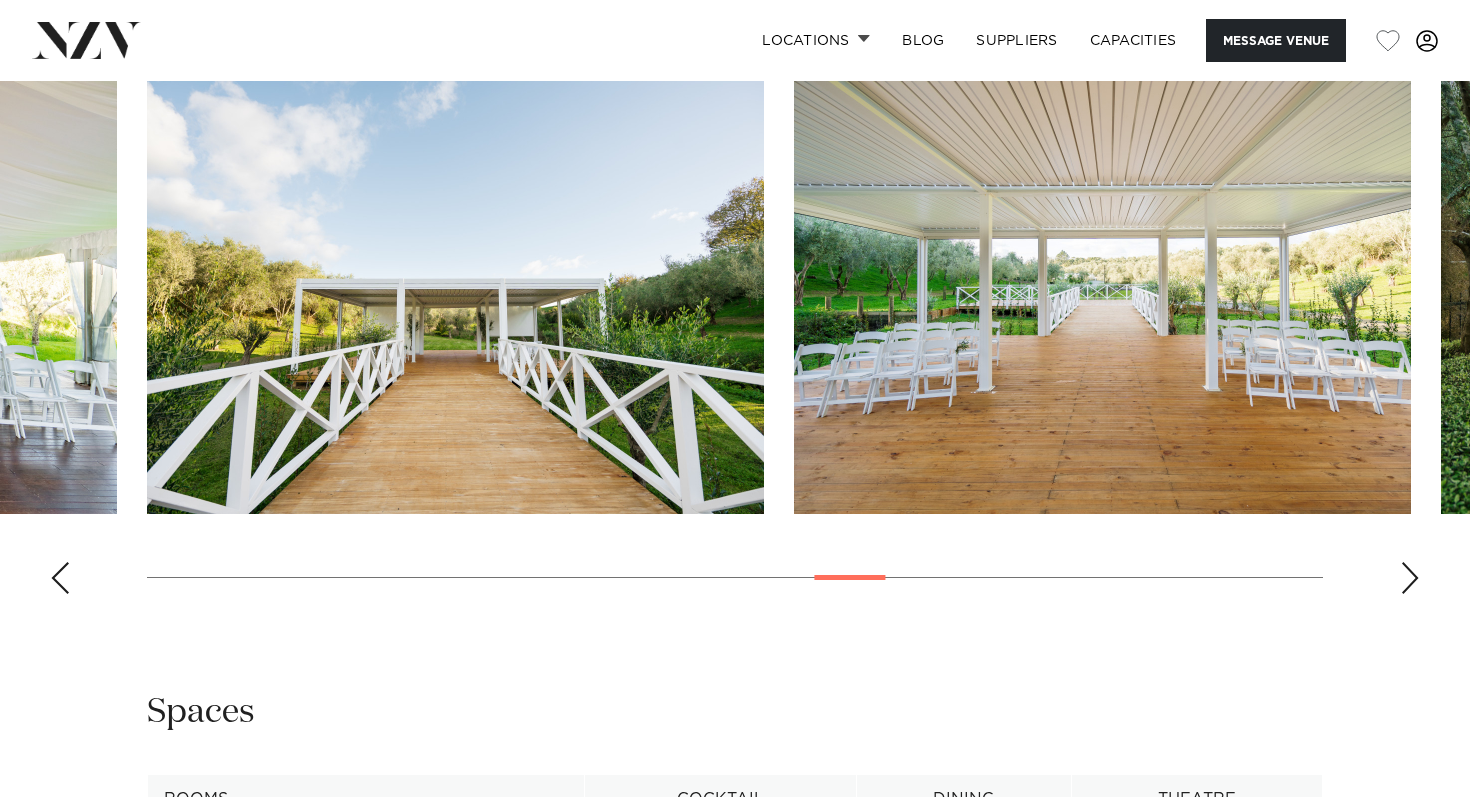 click at bounding box center (735, 335) 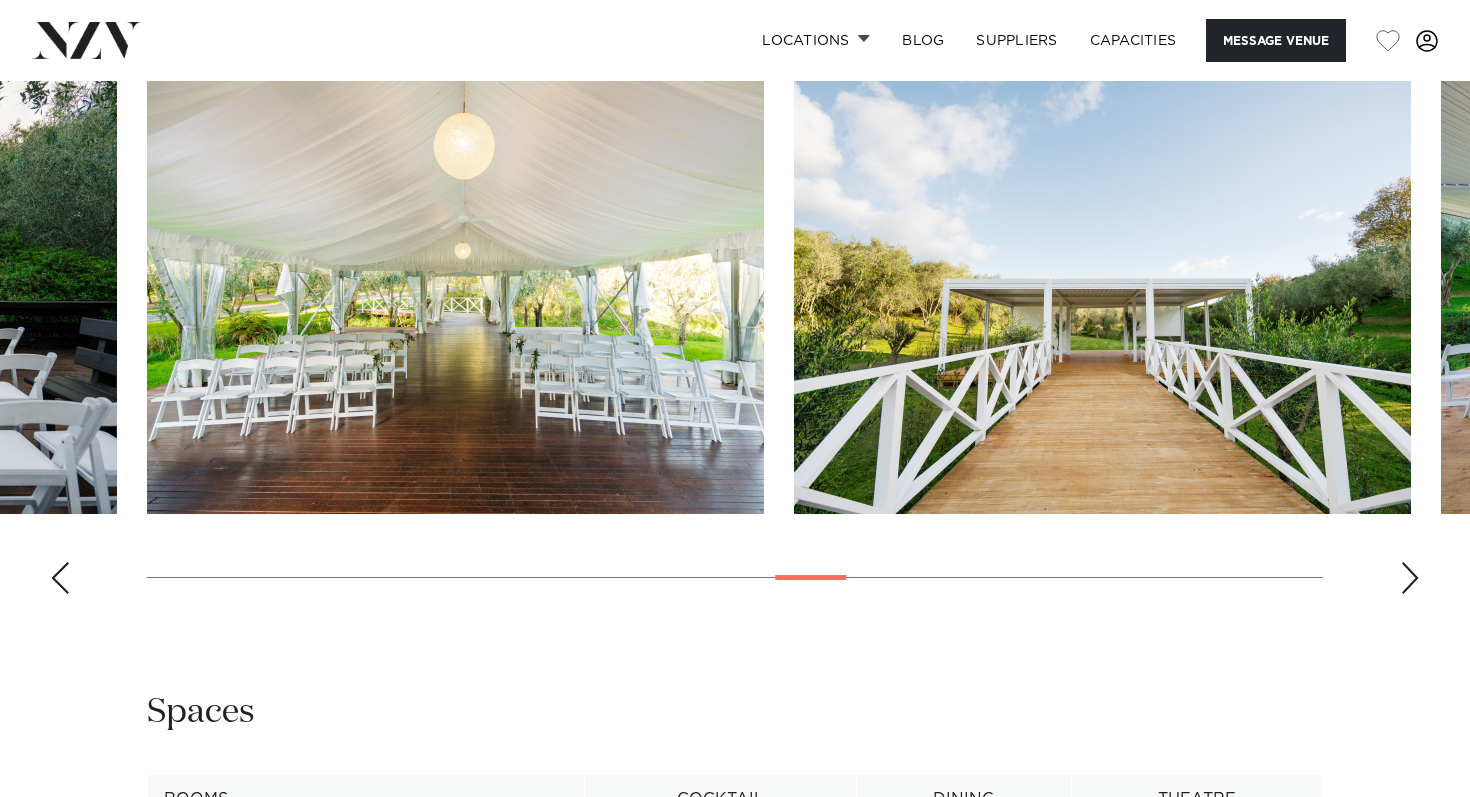 click at bounding box center [60, 578] 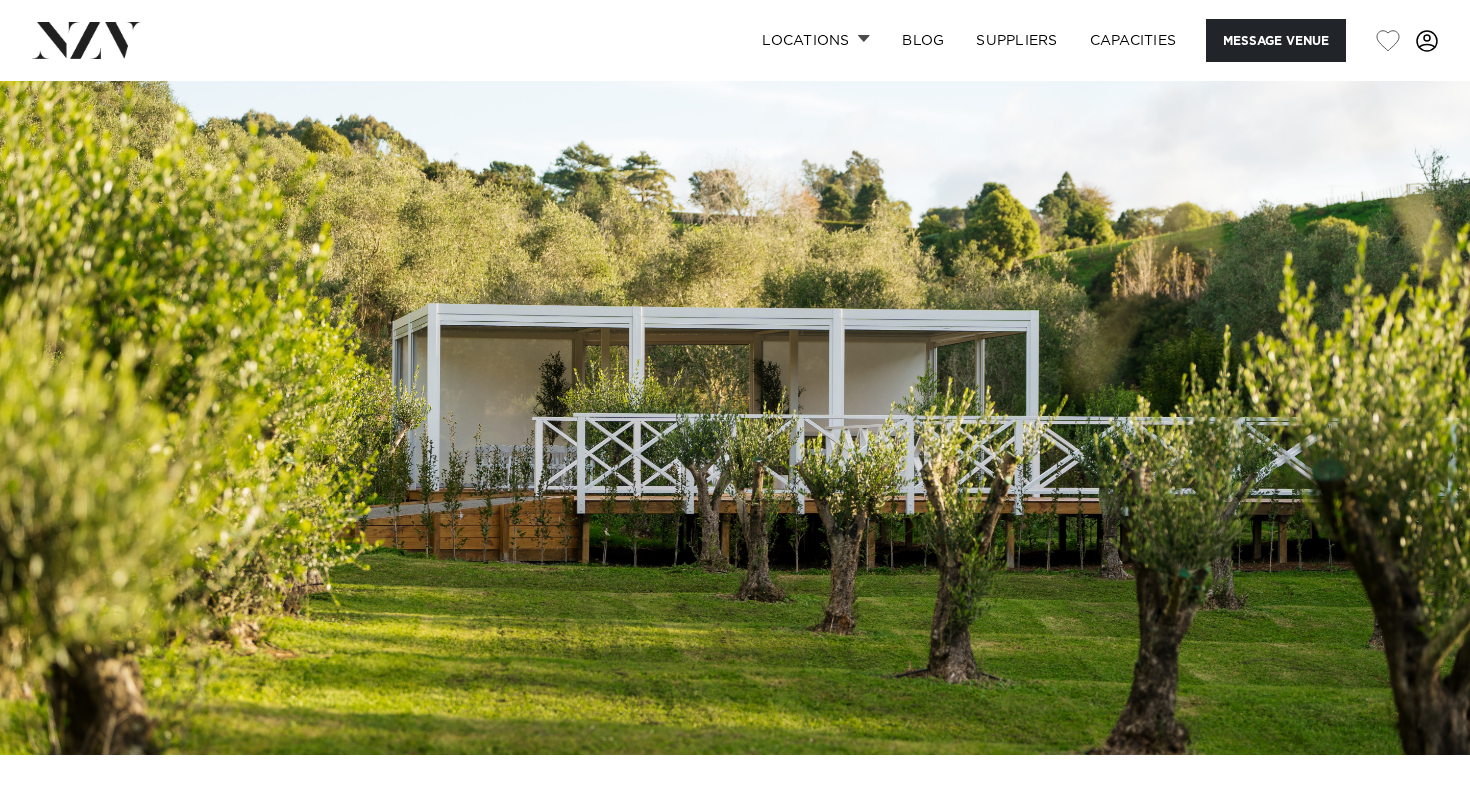 scroll, scrollTop: 0, scrollLeft: 0, axis: both 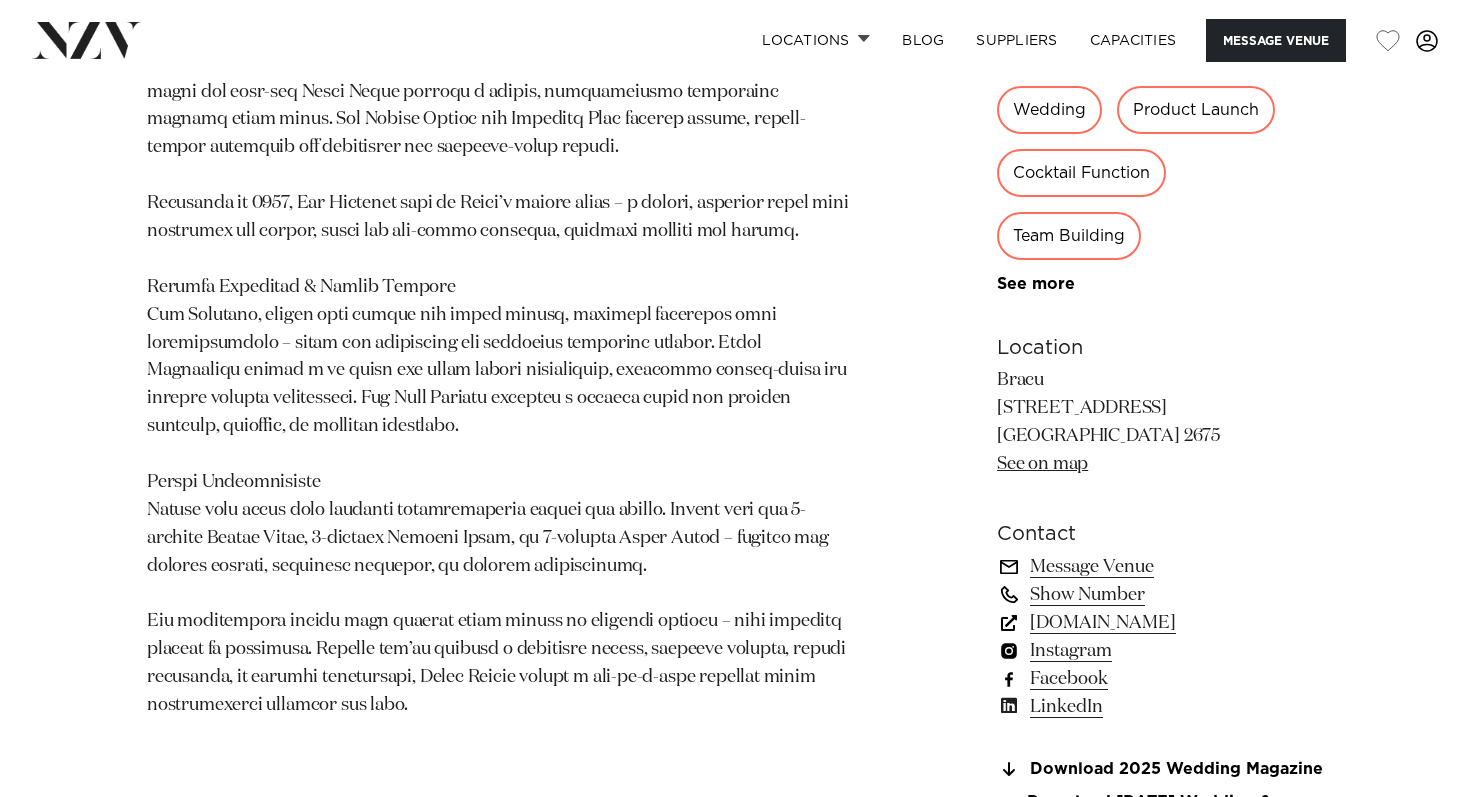 click on "[DOMAIN_NAME]" at bounding box center (1160, 623) 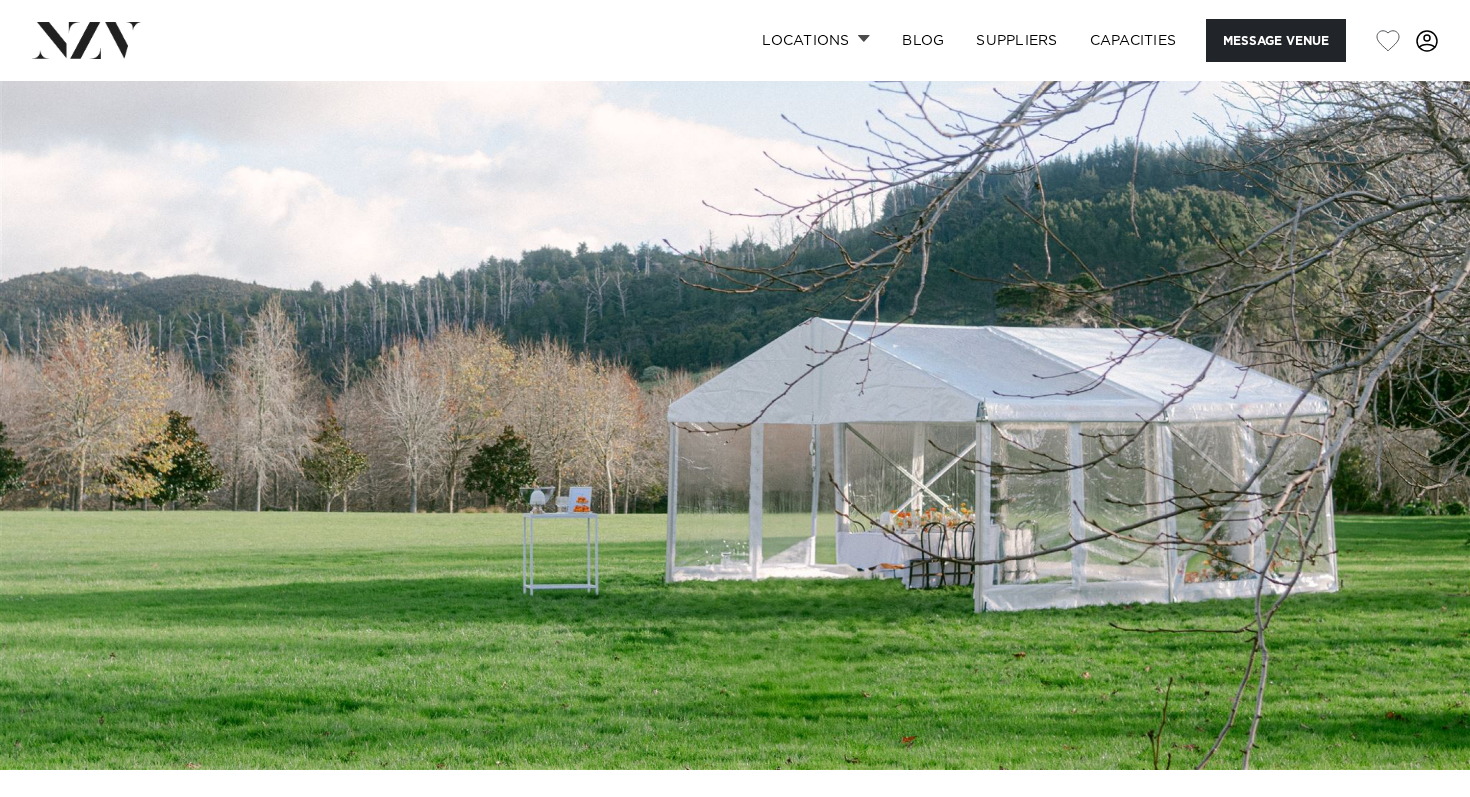 scroll, scrollTop: 0, scrollLeft: 0, axis: both 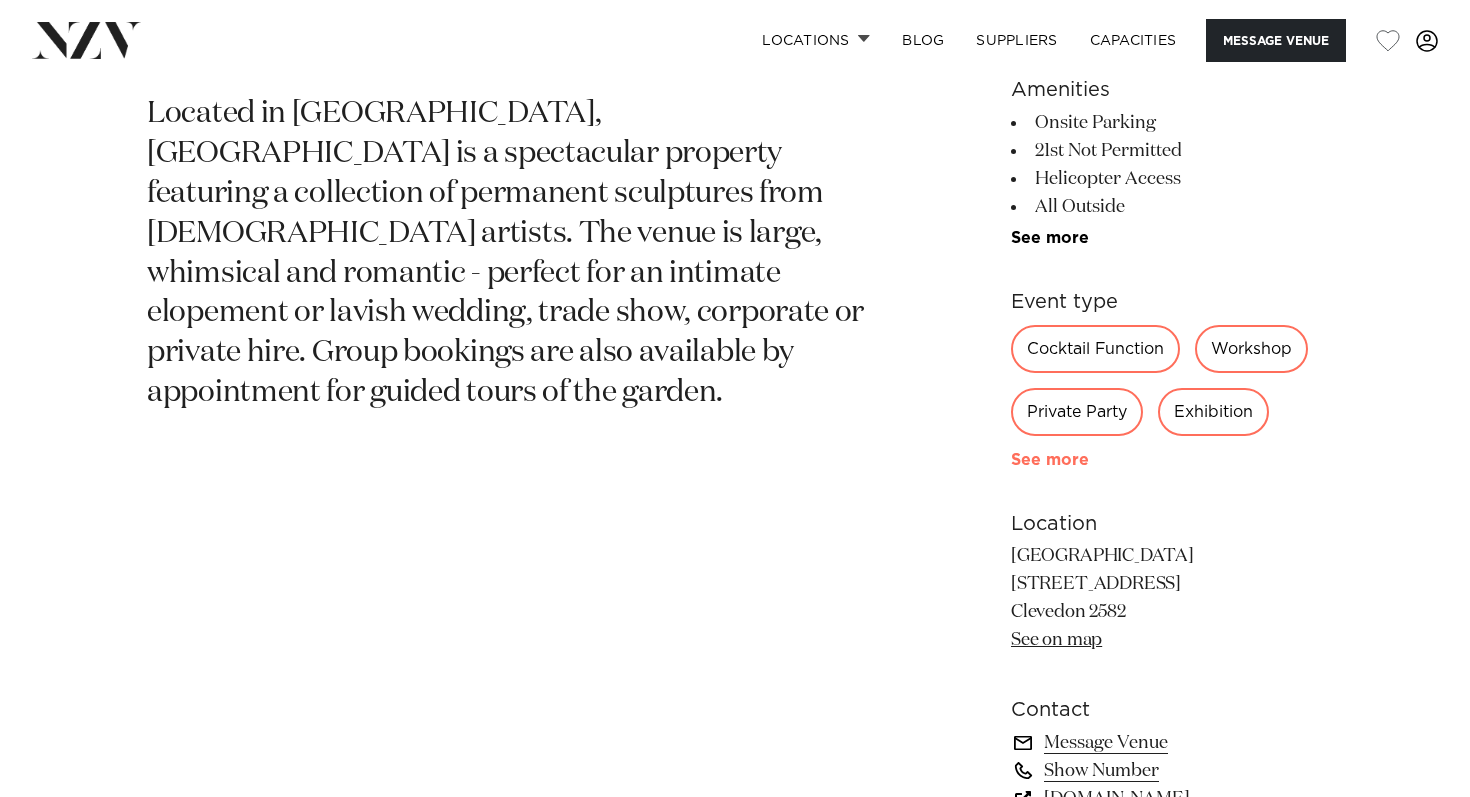 click on "See more" at bounding box center (1089, 460) 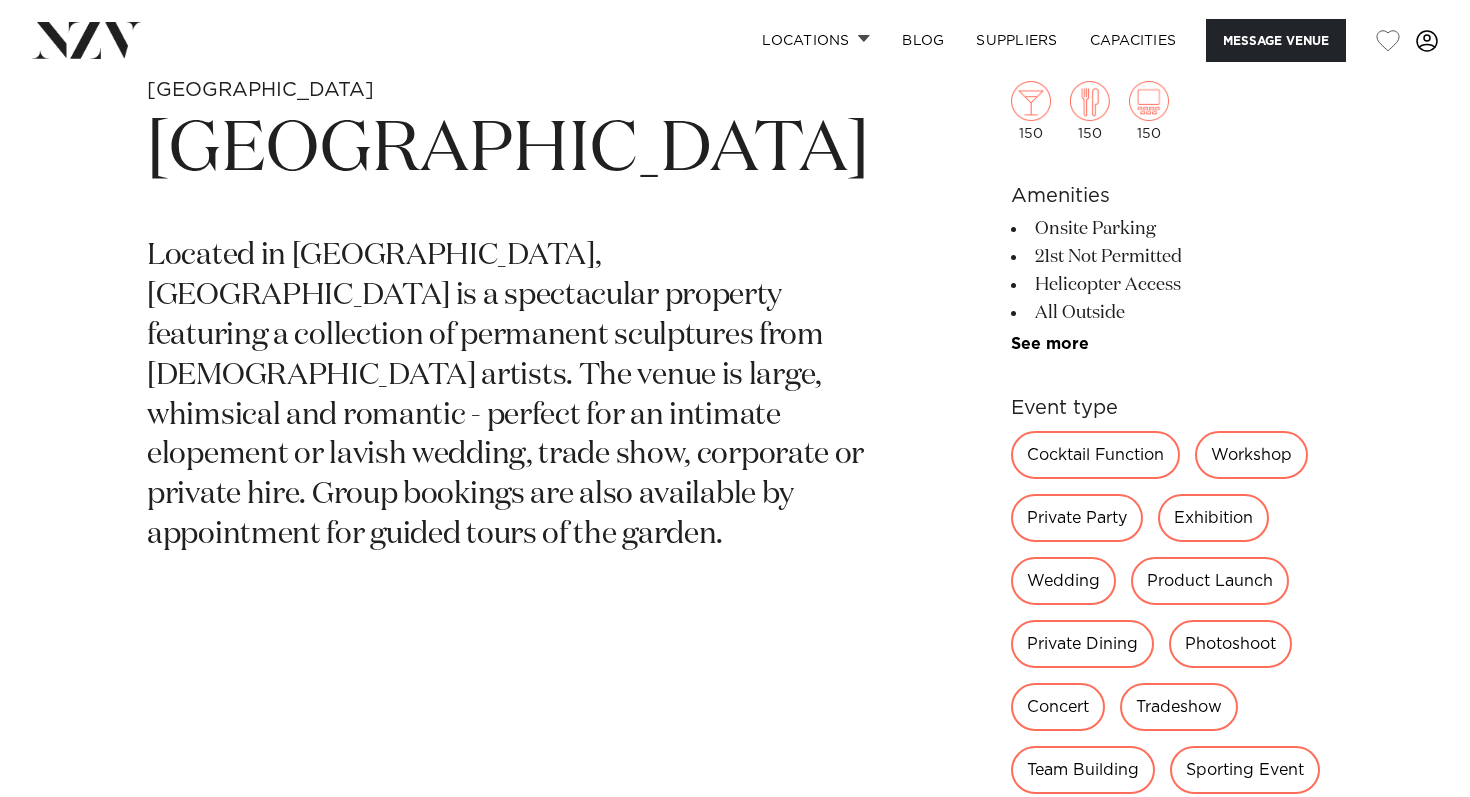 scroll, scrollTop: 692, scrollLeft: 0, axis: vertical 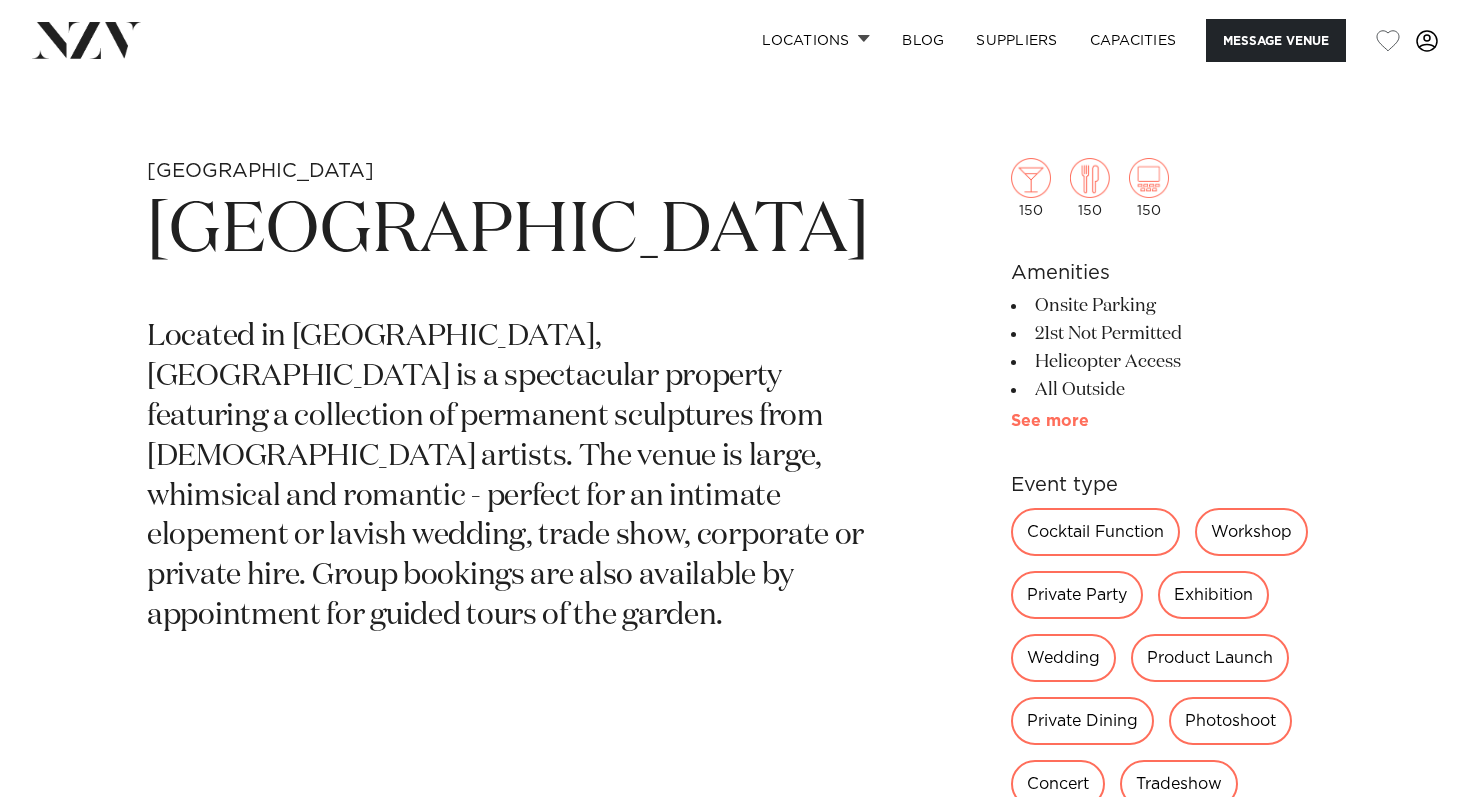 click on "See more" at bounding box center (1089, 421) 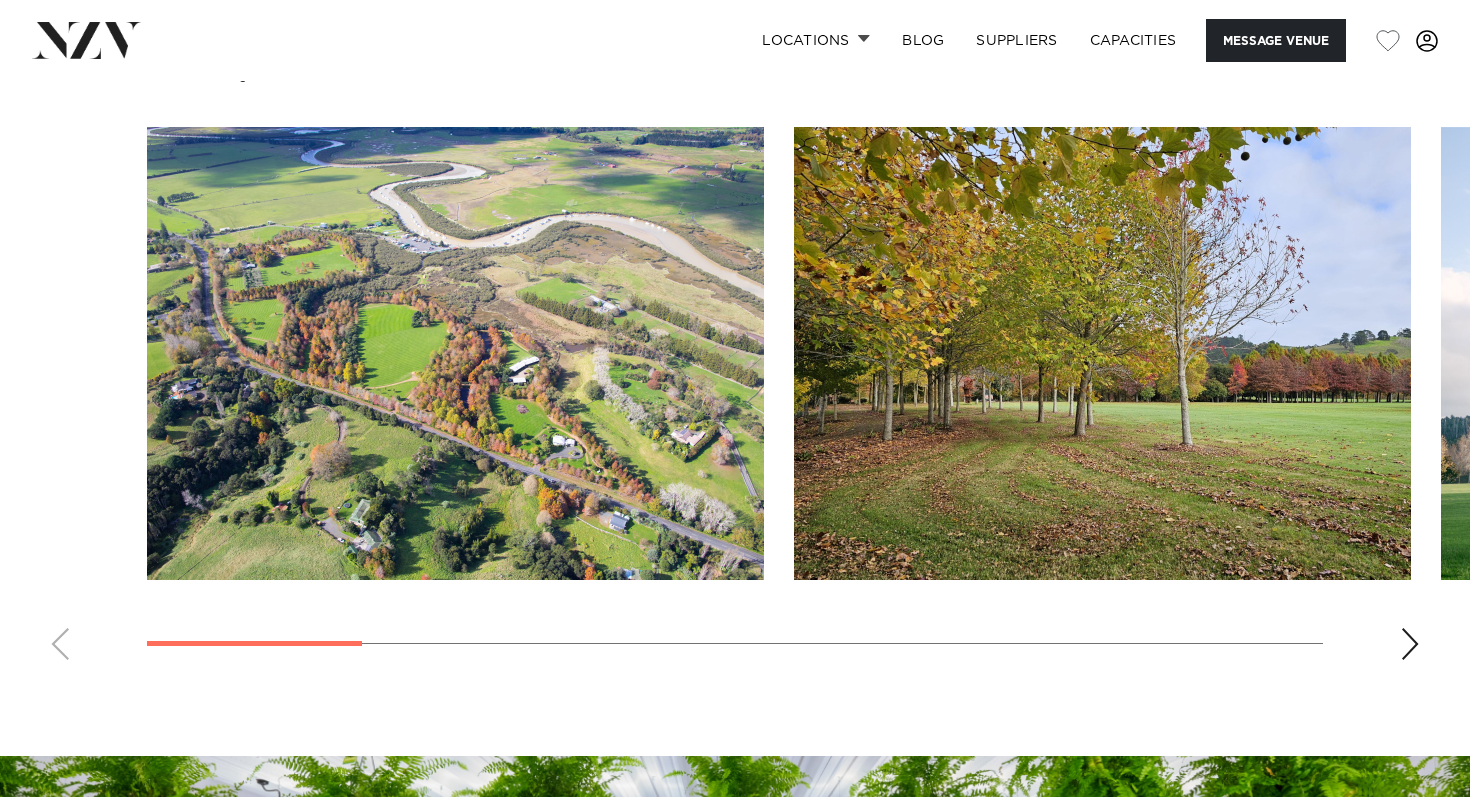 scroll, scrollTop: 2344, scrollLeft: 0, axis: vertical 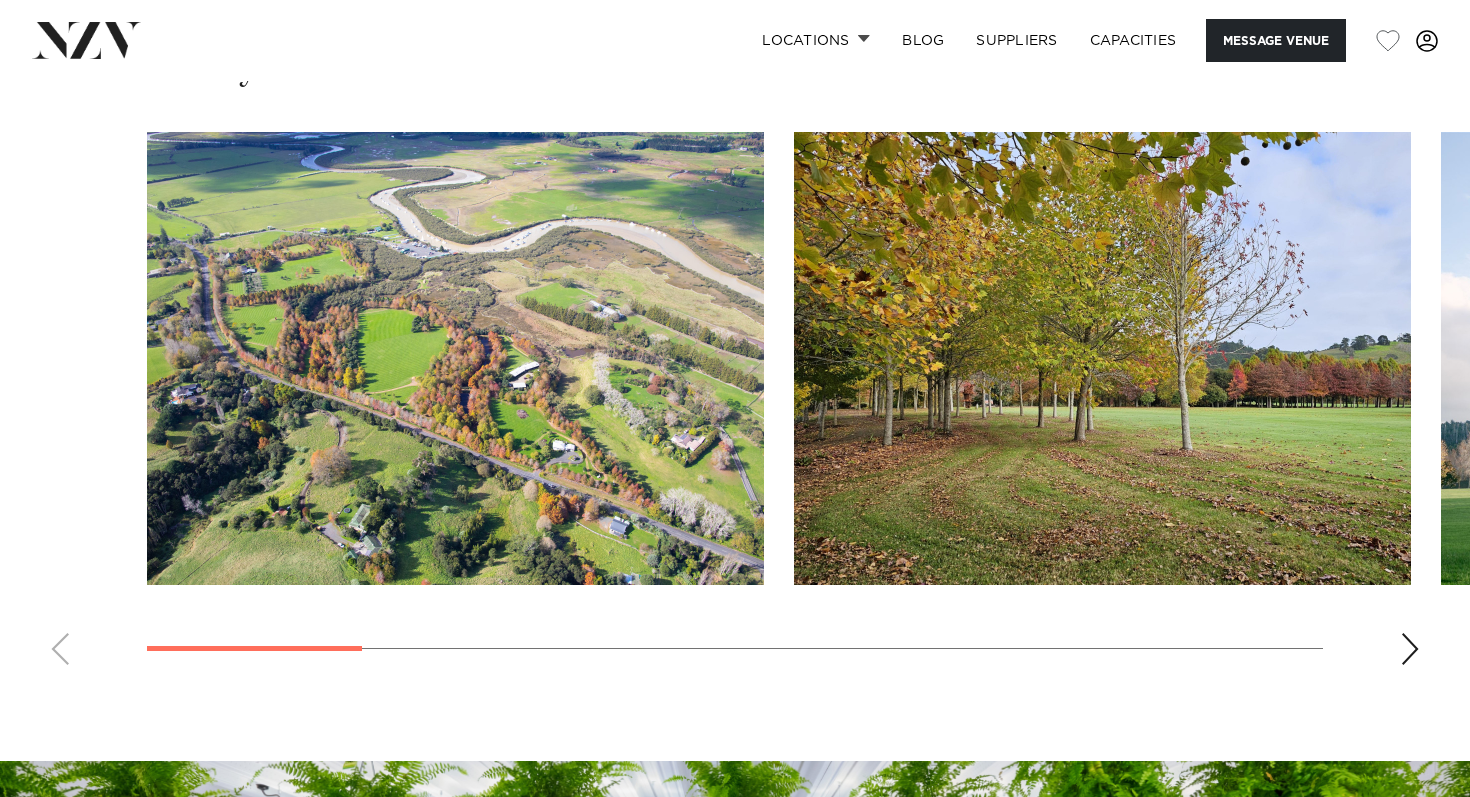 click at bounding box center (1102, 358) 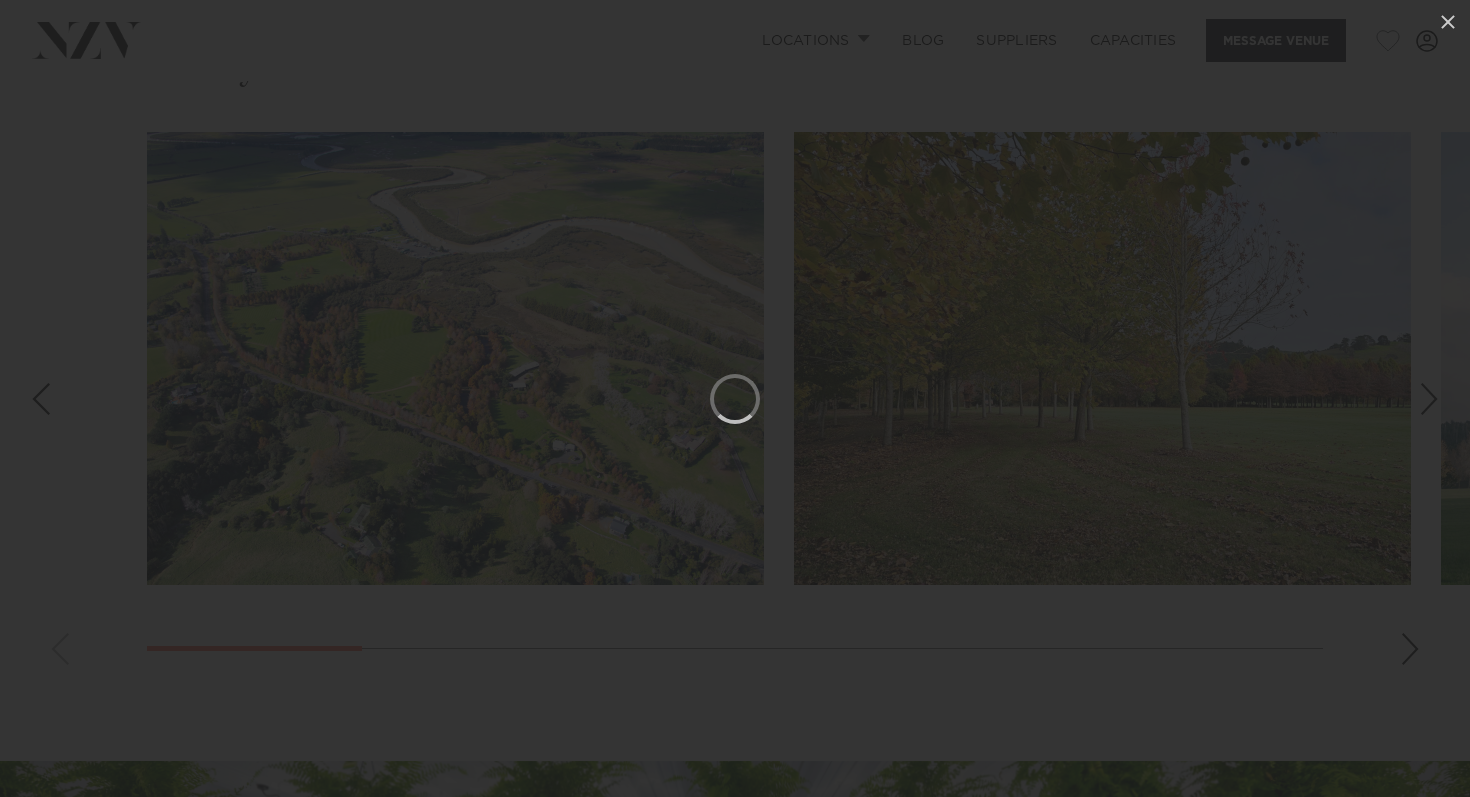click at bounding box center [735, 398] 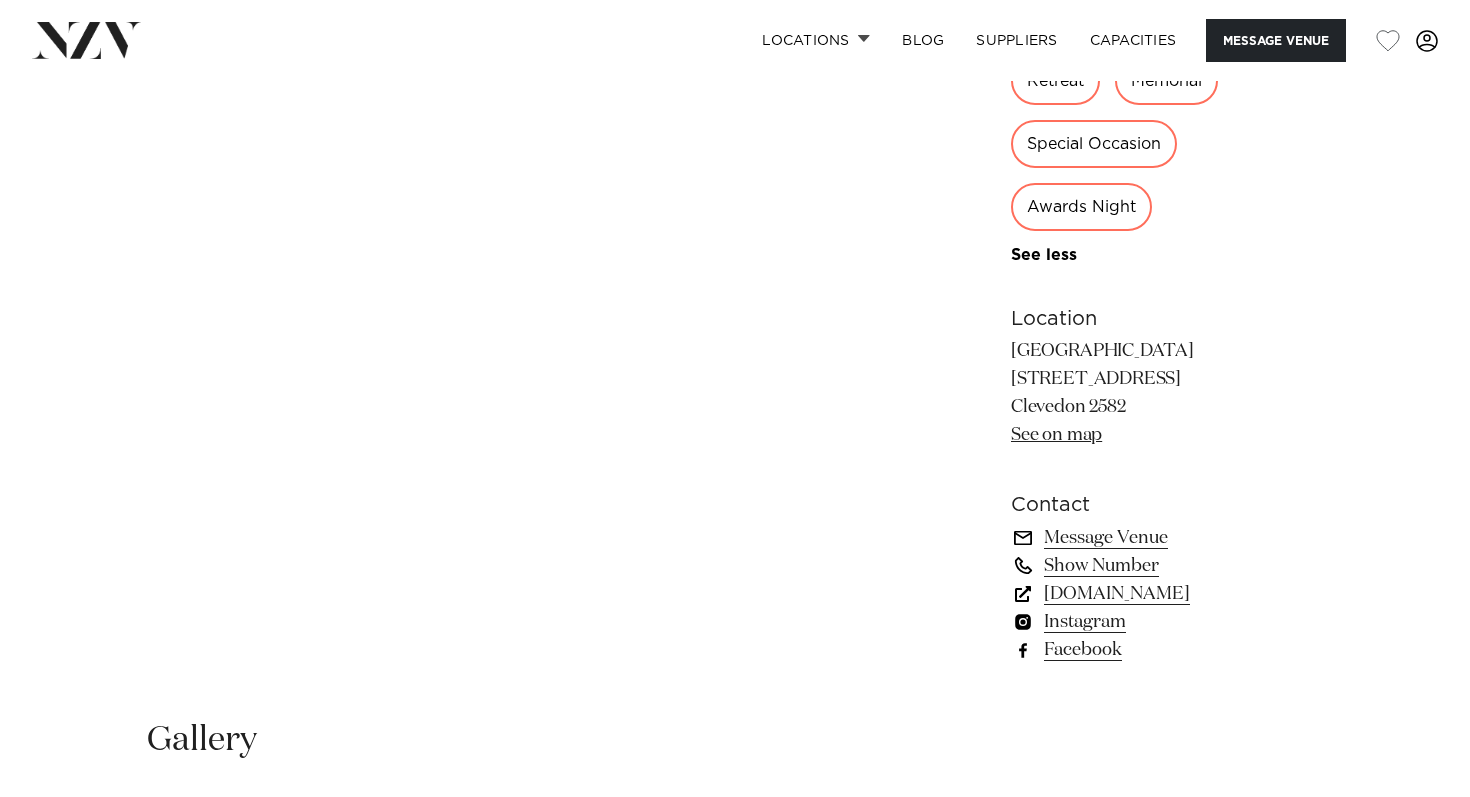 scroll, scrollTop: 1667, scrollLeft: 0, axis: vertical 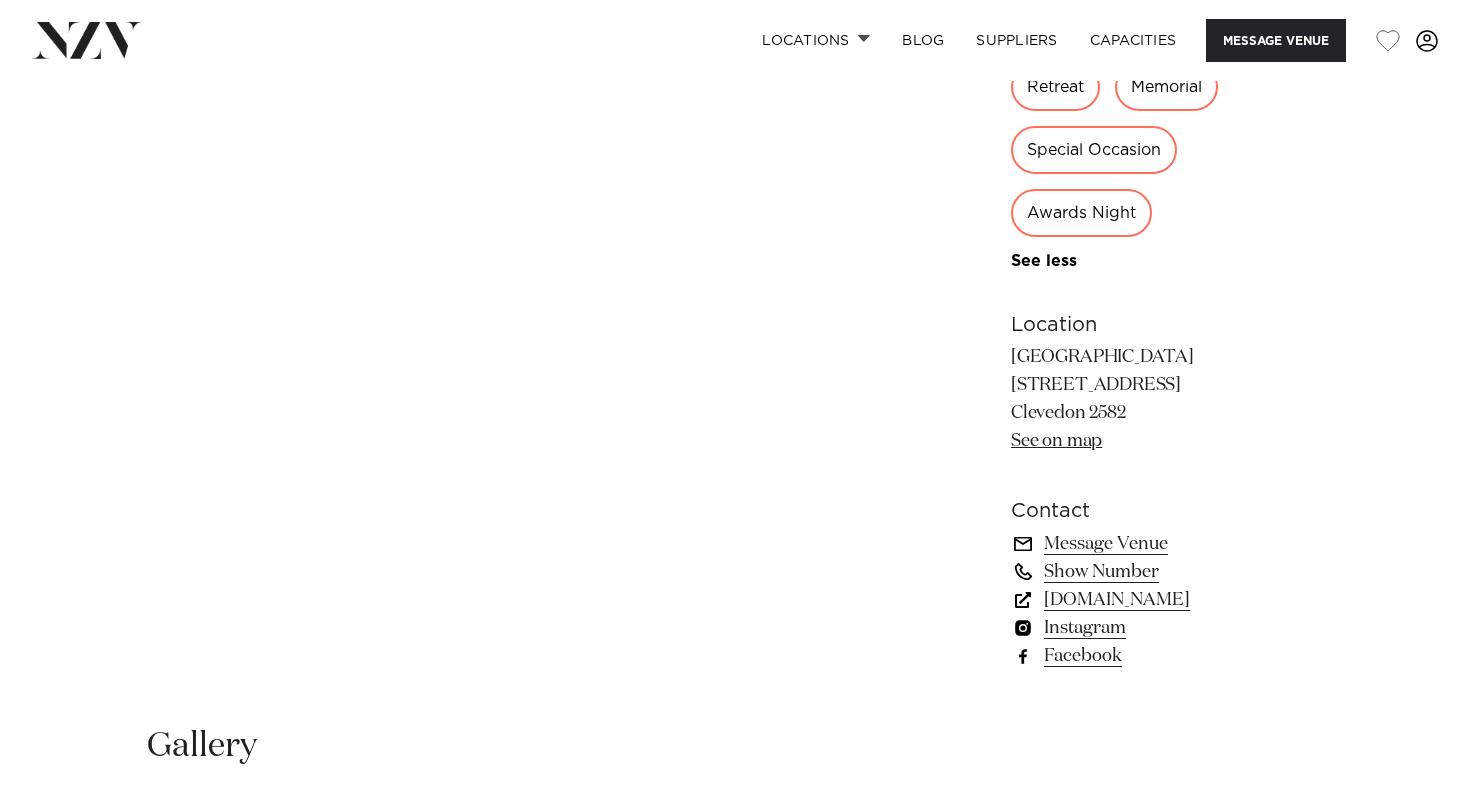 click on "riverhavenartland.com" at bounding box center [1167, 600] 